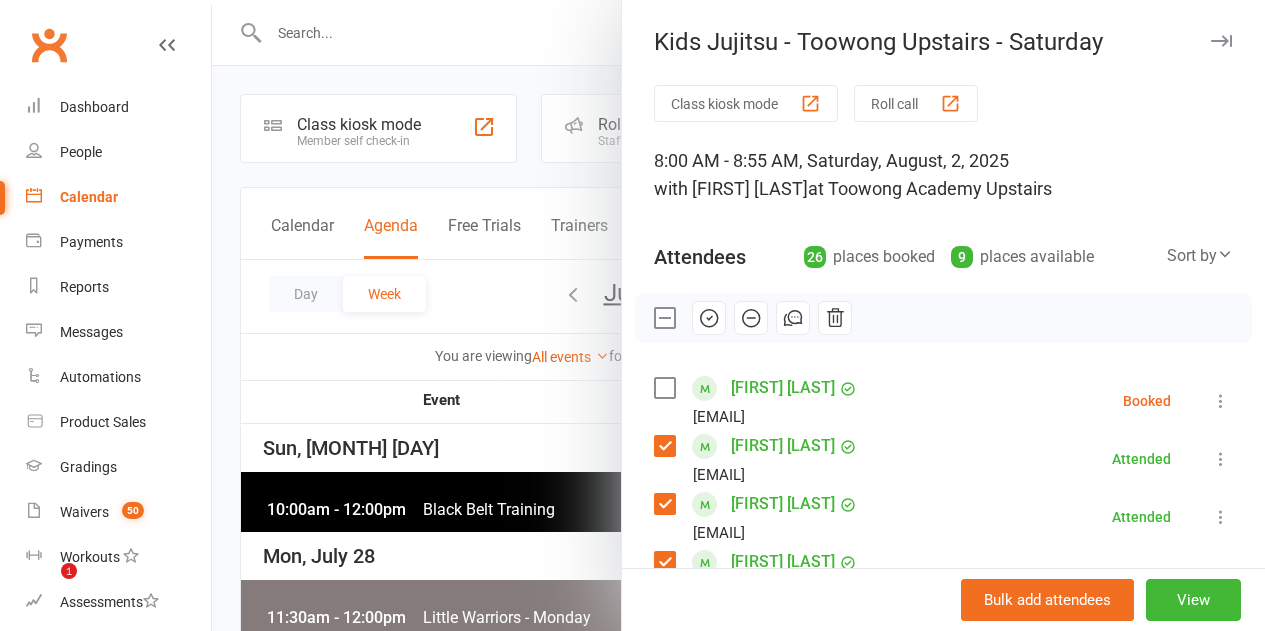 scroll, scrollTop: 5600, scrollLeft: 0, axis: vertical 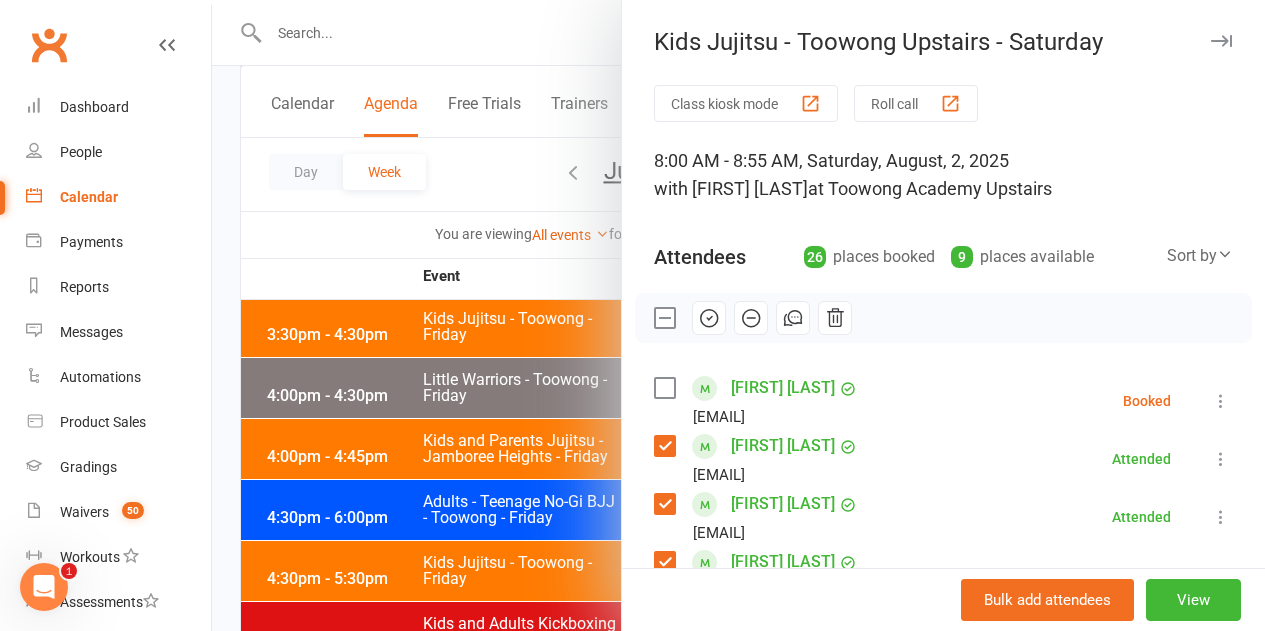 click at bounding box center [664, 318] 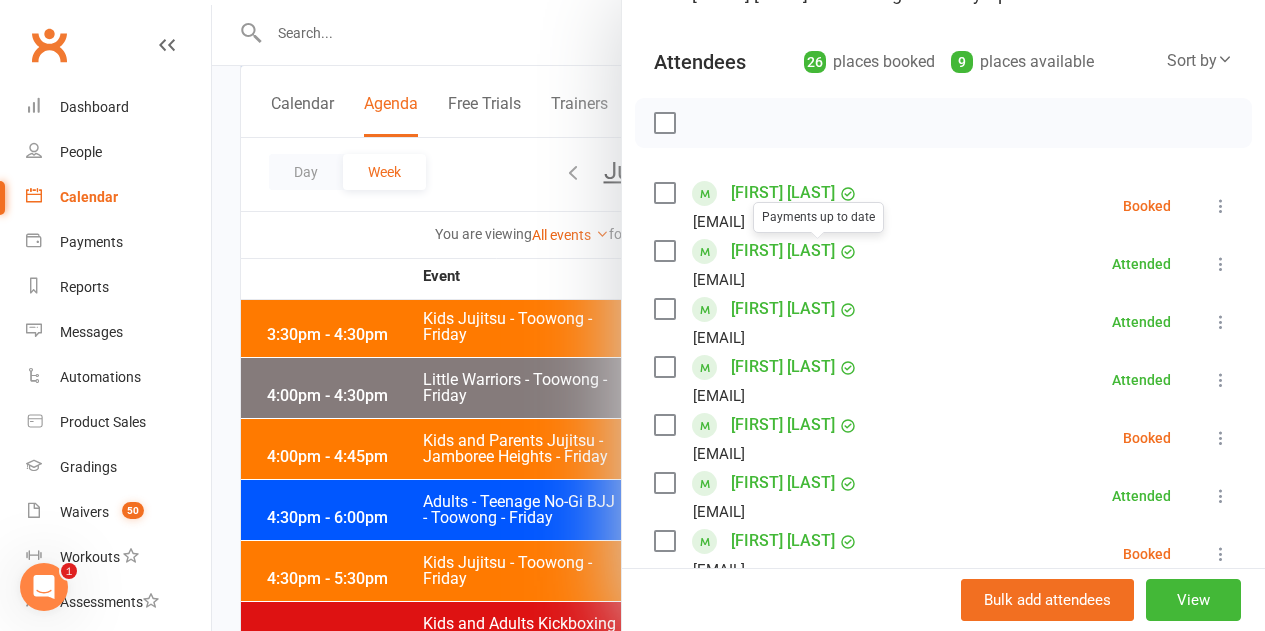 scroll, scrollTop: 200, scrollLeft: 0, axis: vertical 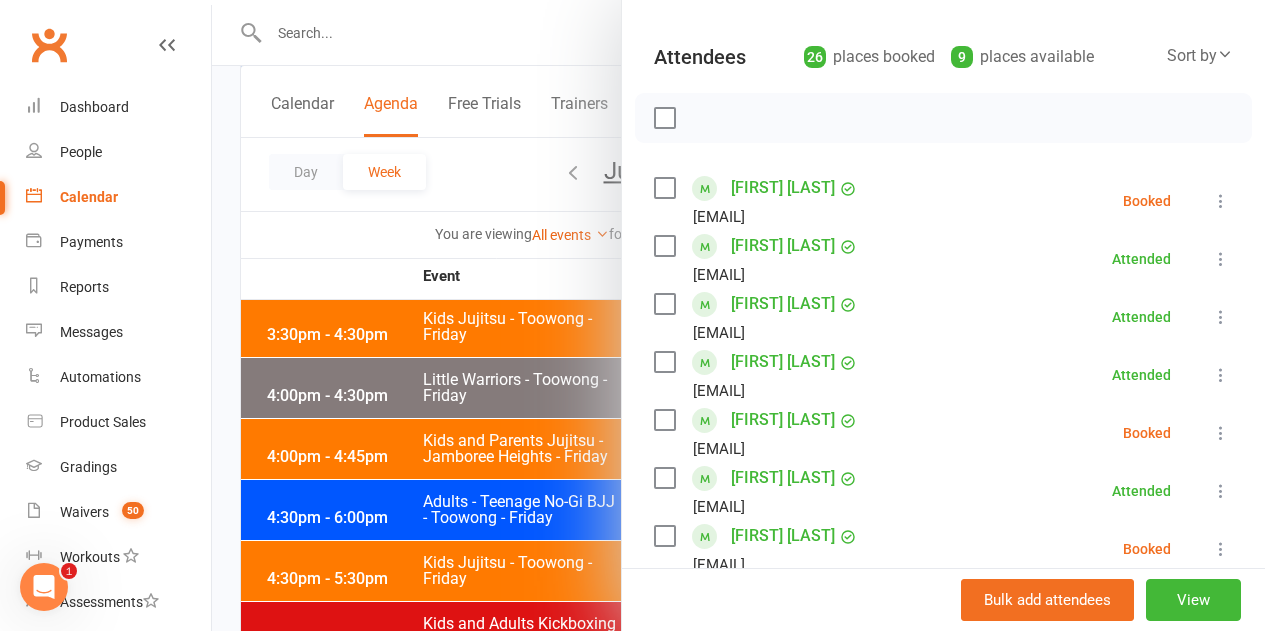 click at bounding box center (664, 188) 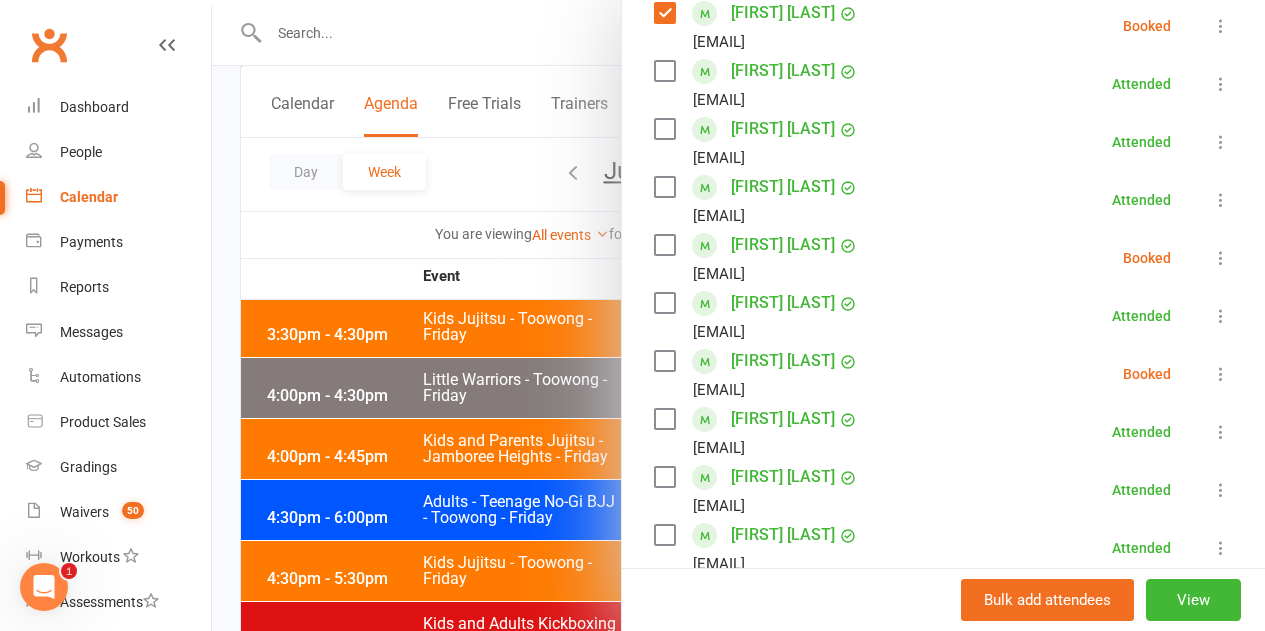 scroll, scrollTop: 400, scrollLeft: 0, axis: vertical 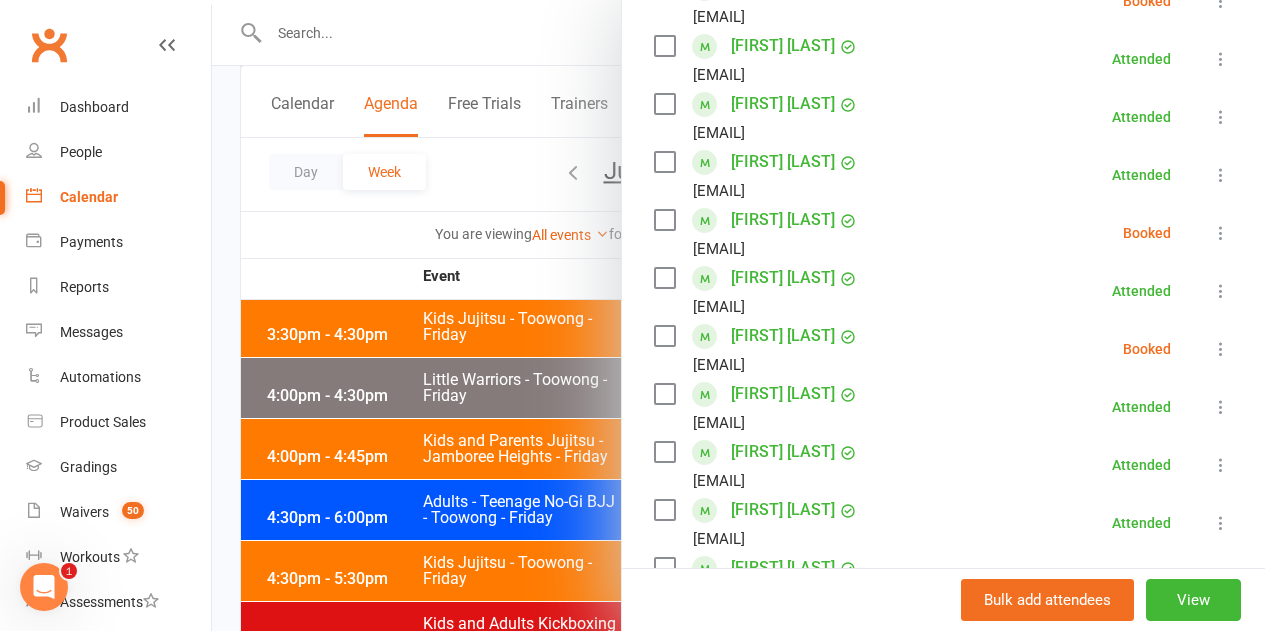 click at bounding box center (664, 220) 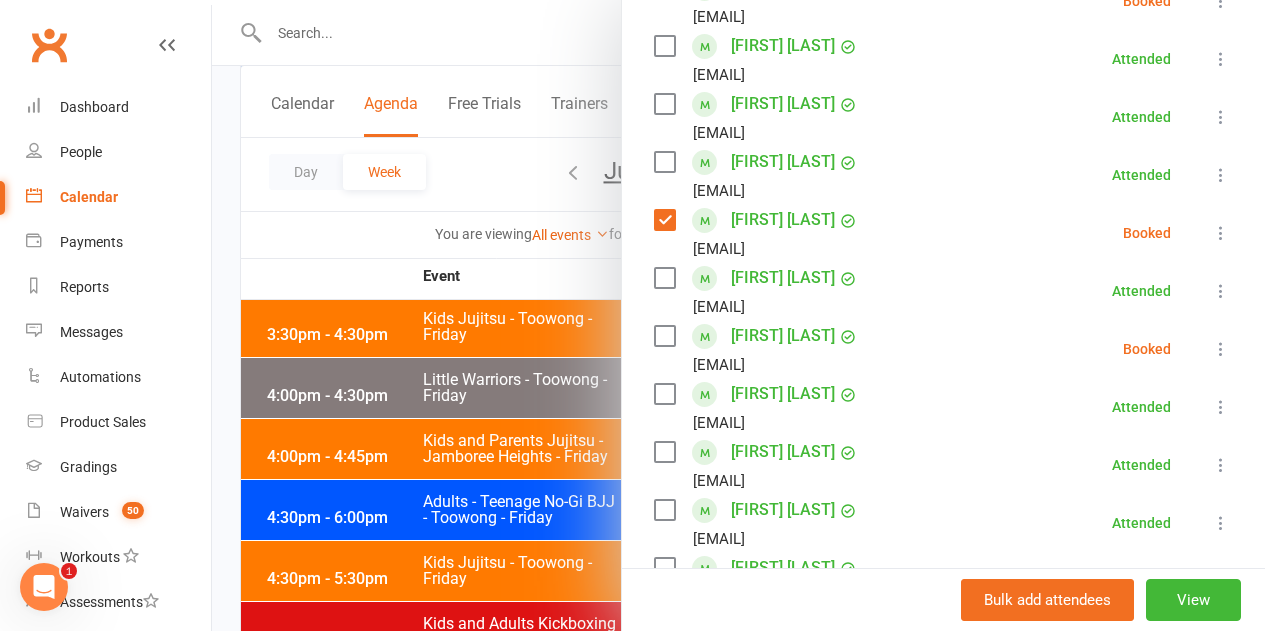 click at bounding box center [664, 336] 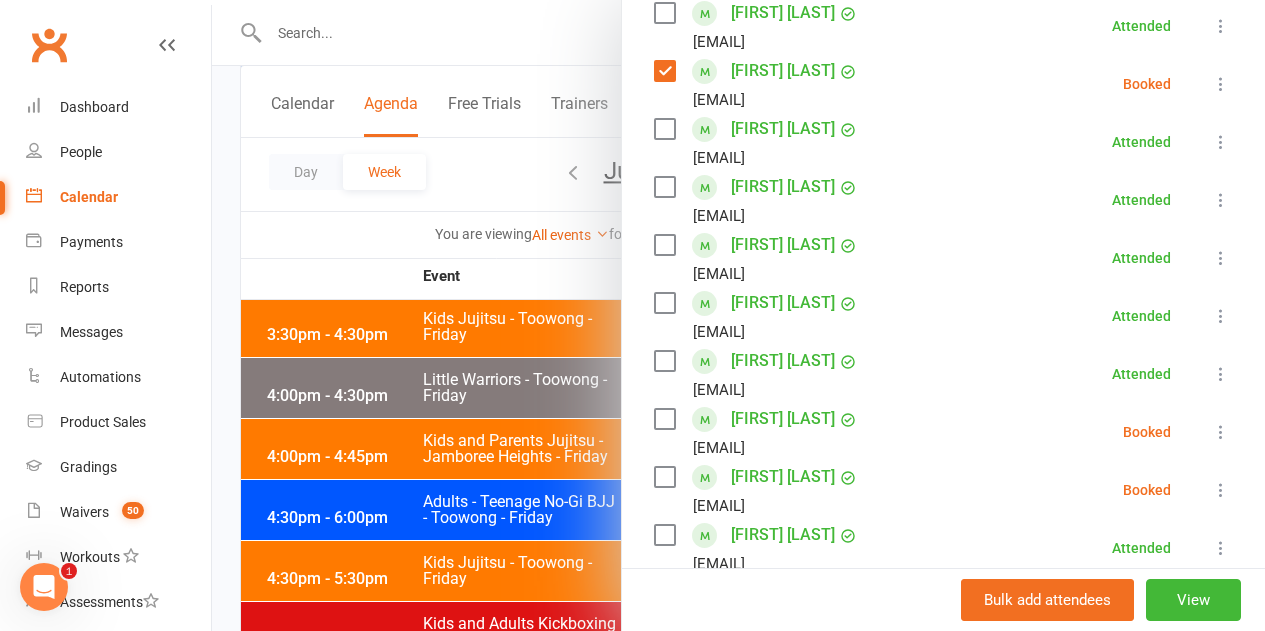 scroll, scrollTop: 700, scrollLeft: 0, axis: vertical 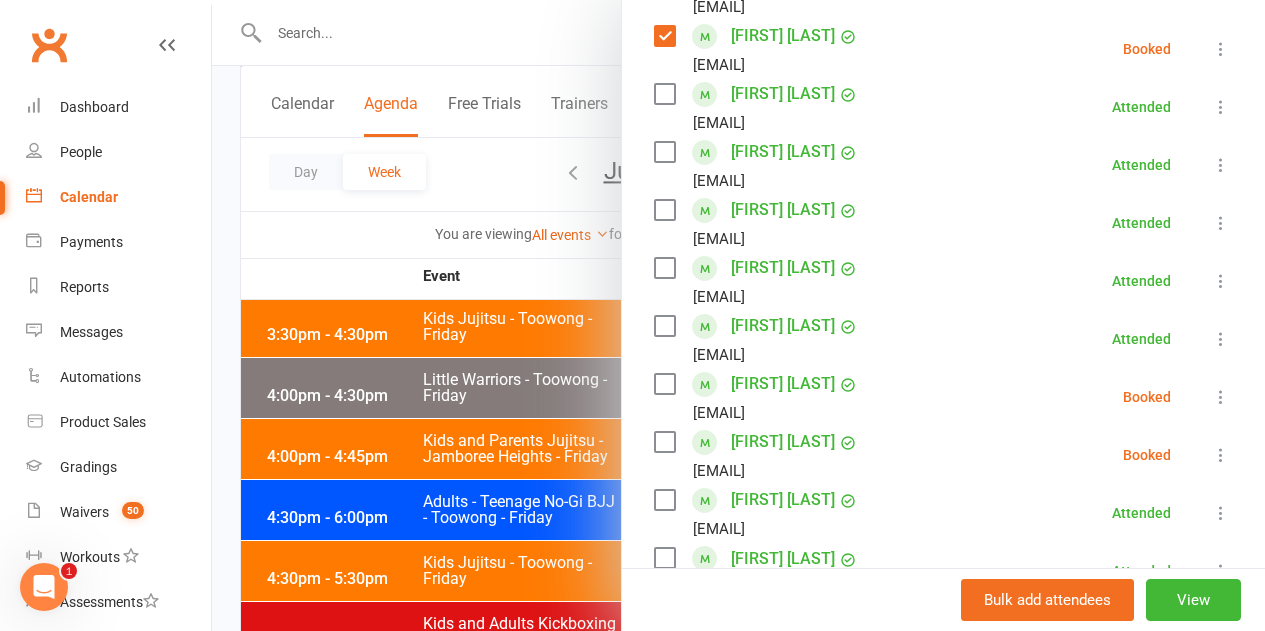 drag, startPoint x: 649, startPoint y: 385, endPoint x: 652, endPoint y: 406, distance: 21.213203 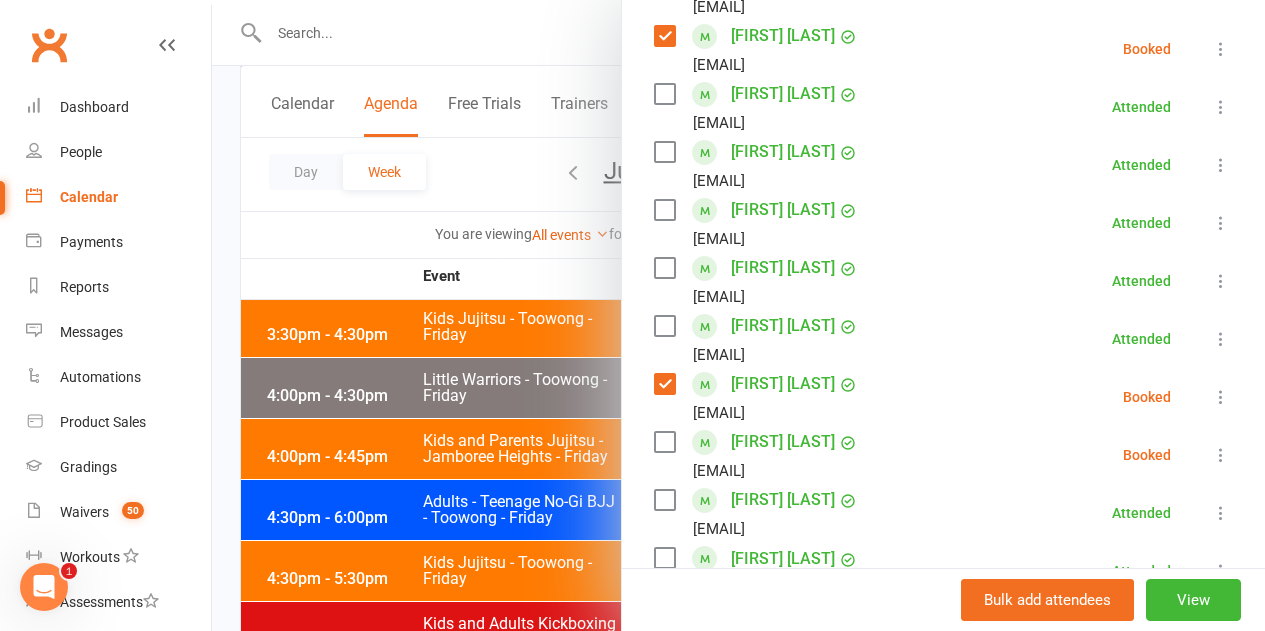 click at bounding box center (664, 442) 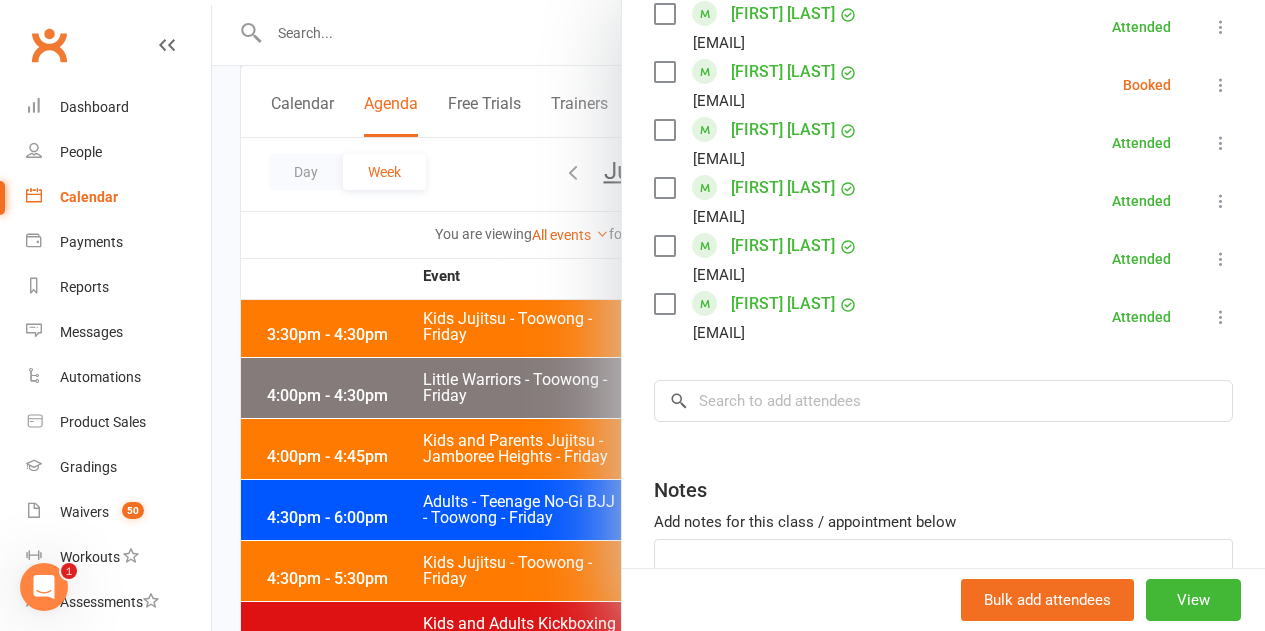 scroll, scrollTop: 1442, scrollLeft: 0, axis: vertical 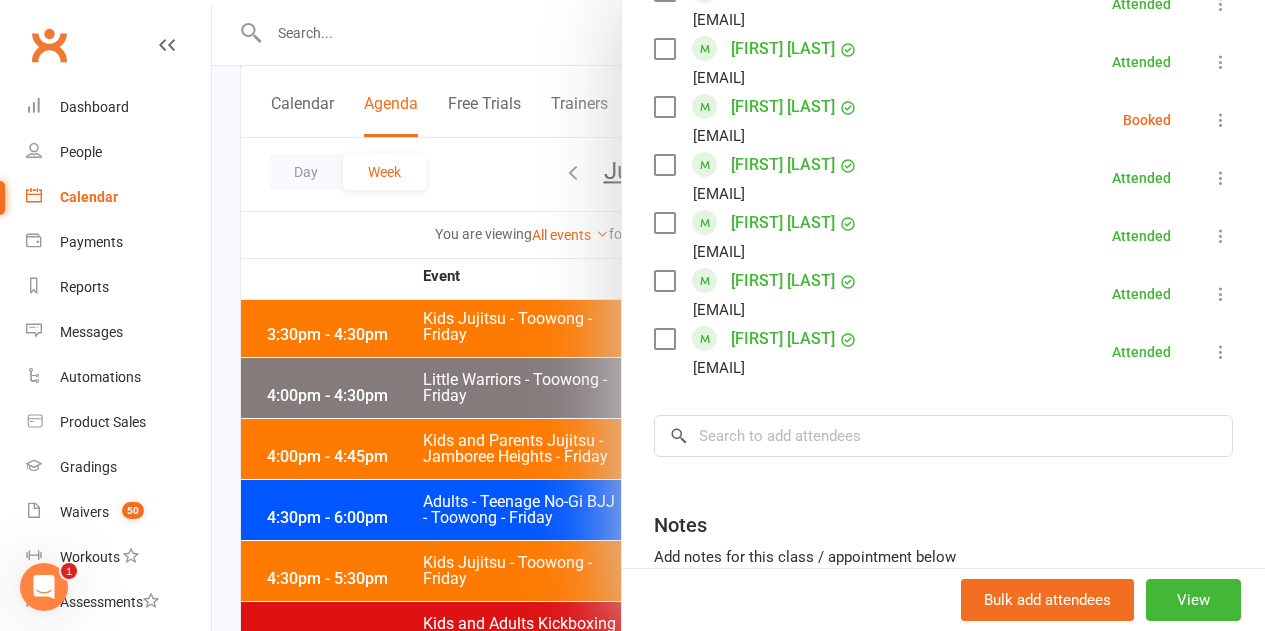 click at bounding box center [664, 107] 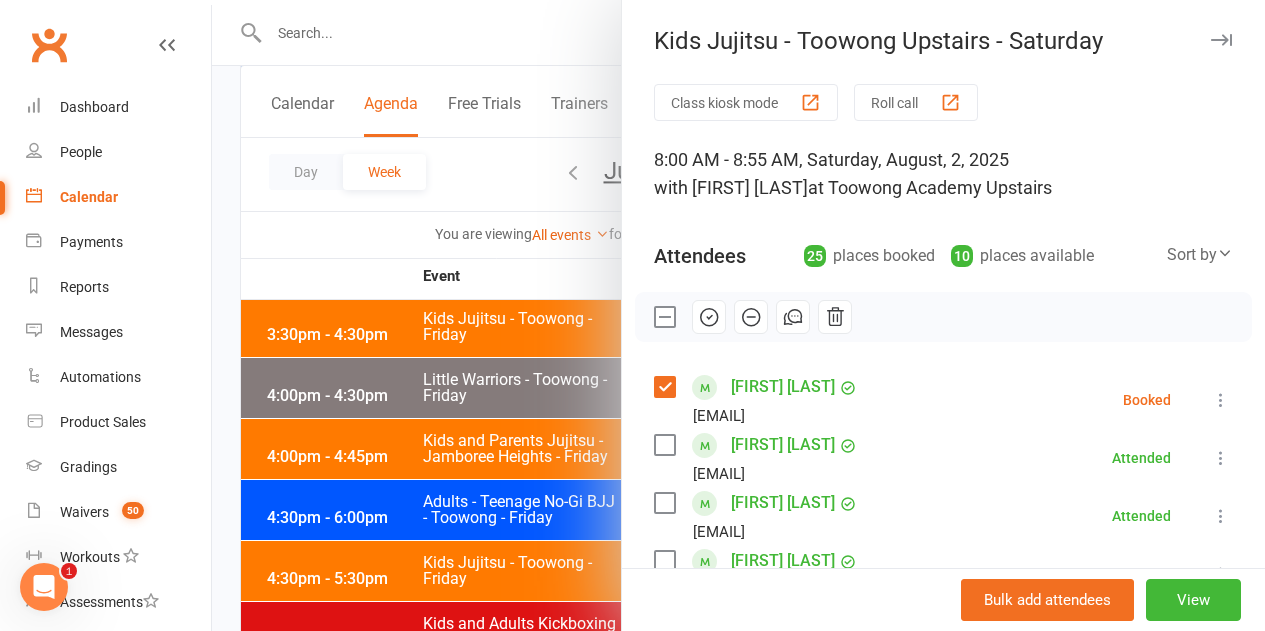 scroll, scrollTop: 0, scrollLeft: 0, axis: both 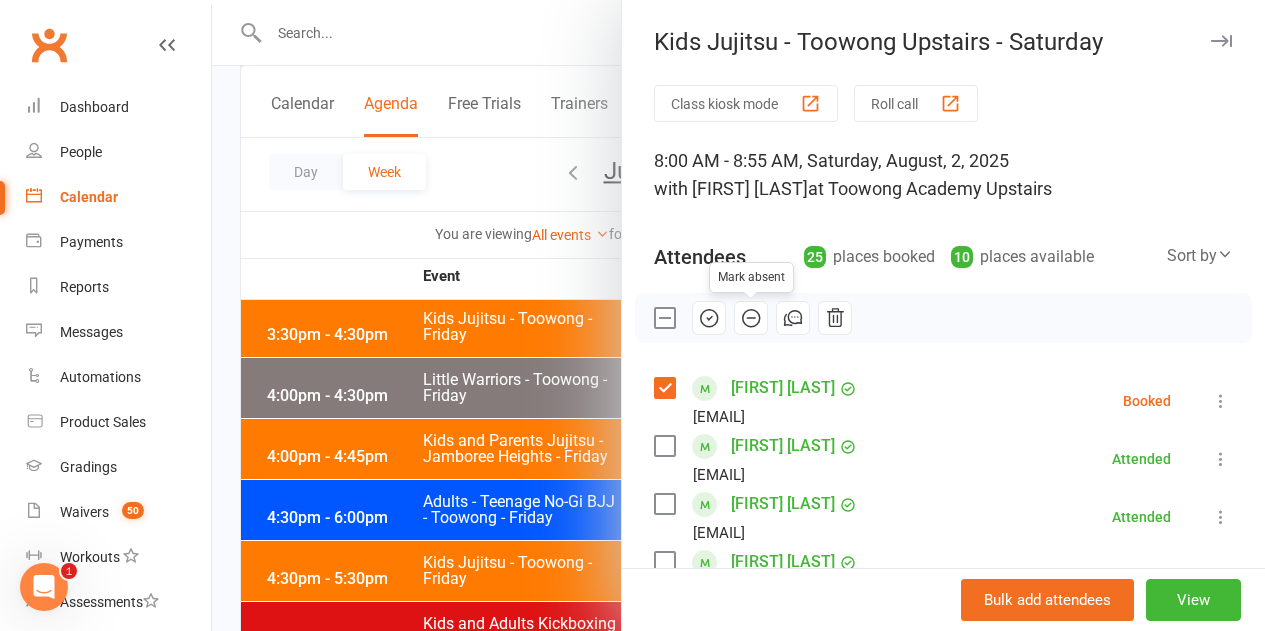 drag, startPoint x: 735, startPoint y: 320, endPoint x: 731, endPoint y: 74, distance: 246.03252 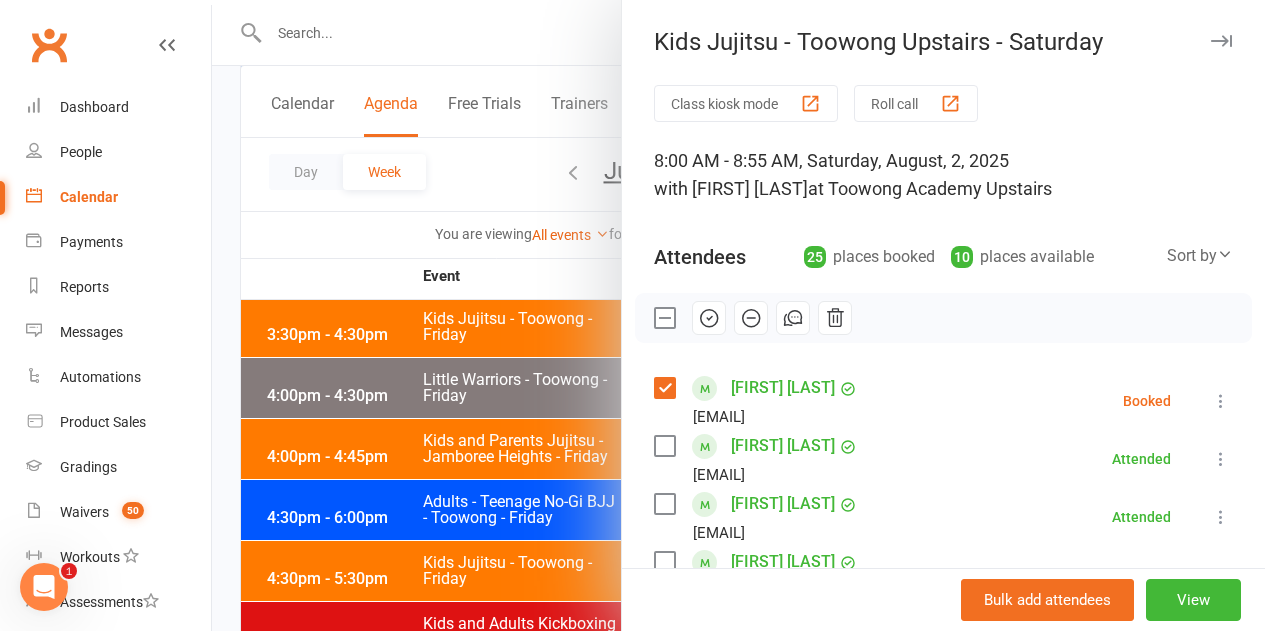 drag, startPoint x: 446, startPoint y: 238, endPoint x: 462, endPoint y: 284, distance: 48.703182 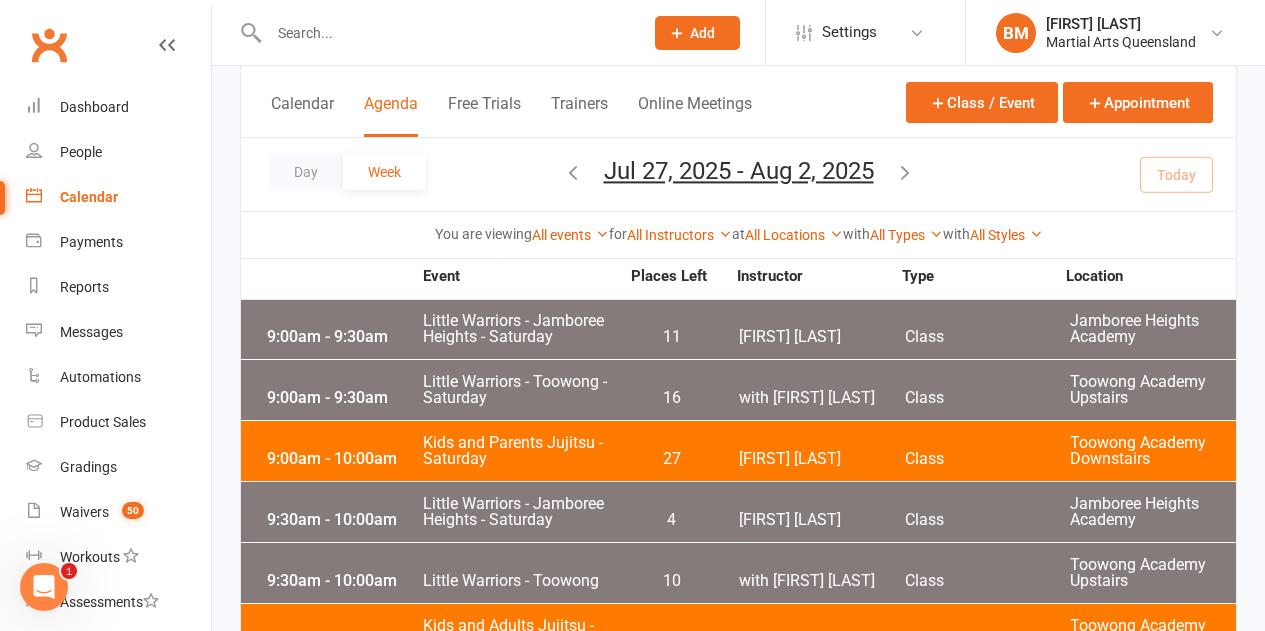 scroll, scrollTop: 5700, scrollLeft: 0, axis: vertical 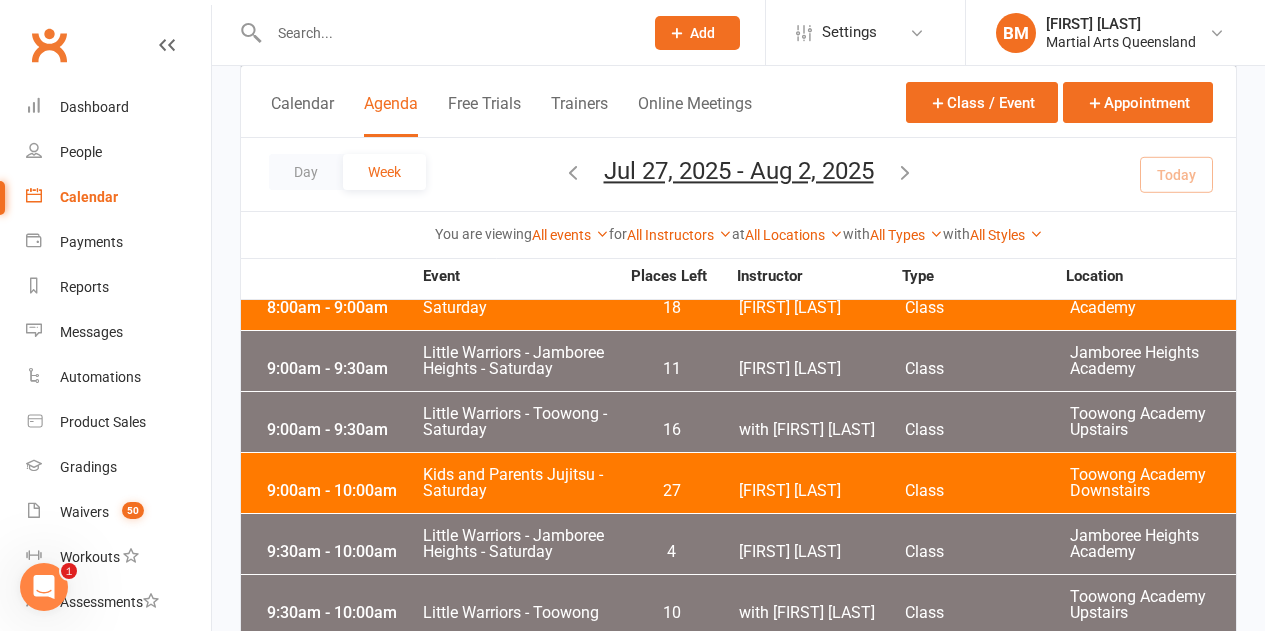 click on "9:00am - 9:30am Little Warriors - Toowong - Saturday 16 Quinton Cugola Class Toowong Academy Upstairs" at bounding box center (738, 422) 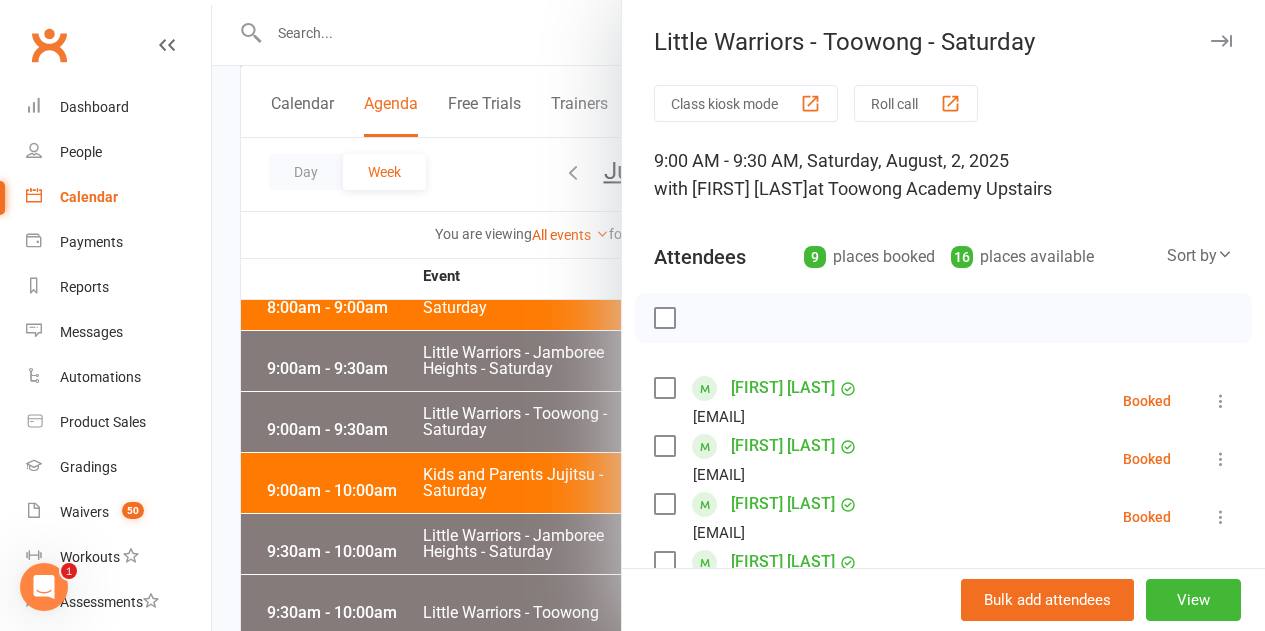 scroll, scrollTop: 200, scrollLeft: 0, axis: vertical 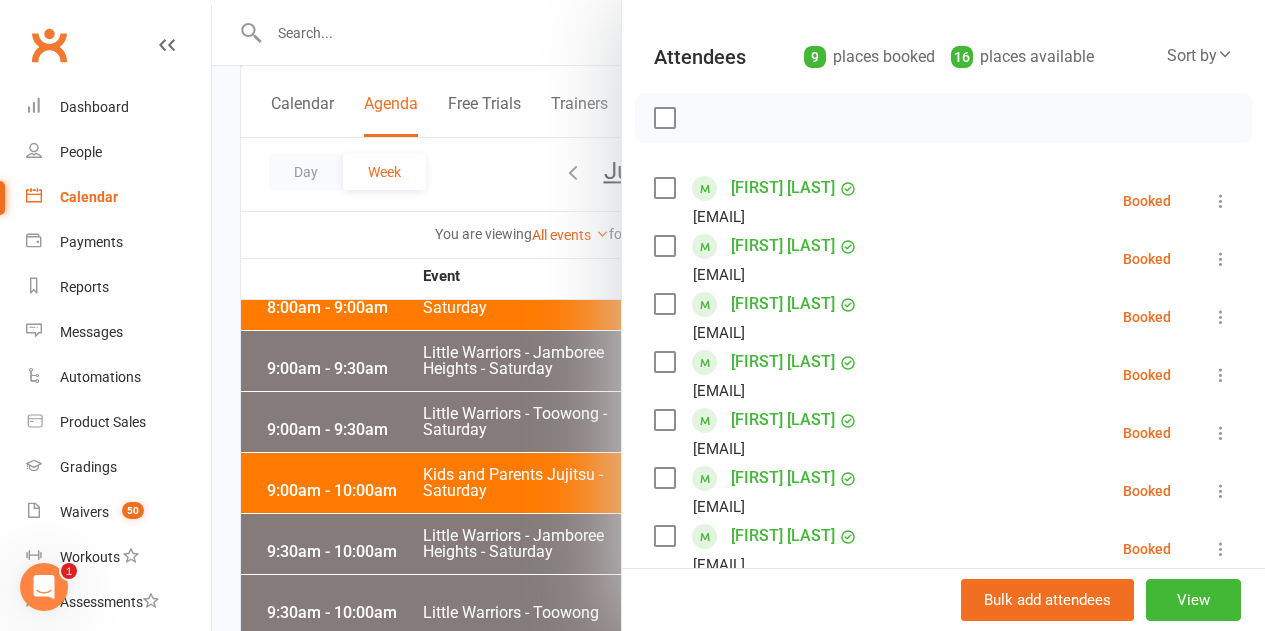 drag, startPoint x: 650, startPoint y: 187, endPoint x: 652, endPoint y: 209, distance: 22.090721 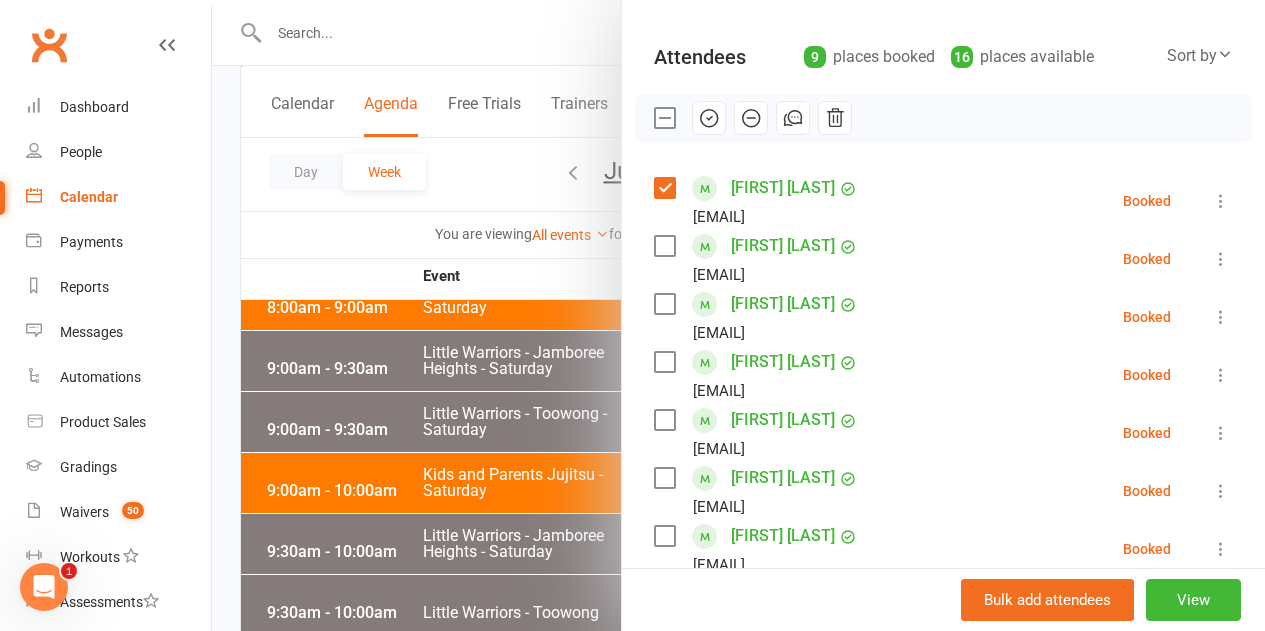 click at bounding box center [664, 246] 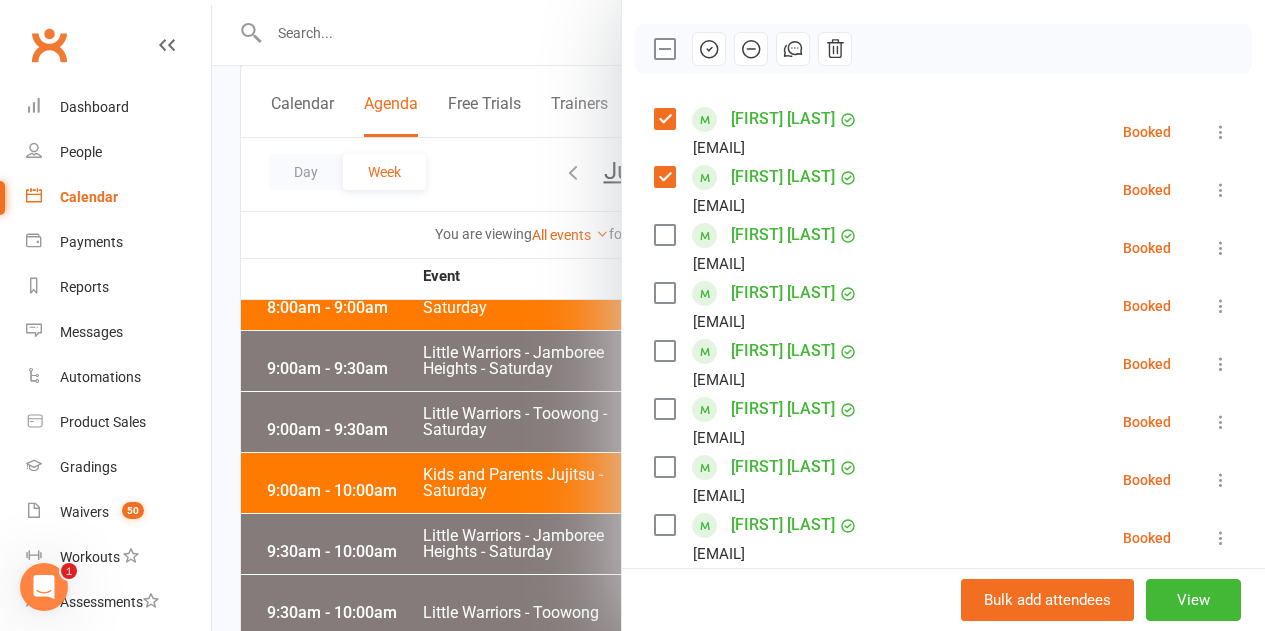 scroll, scrollTop: 300, scrollLeft: 0, axis: vertical 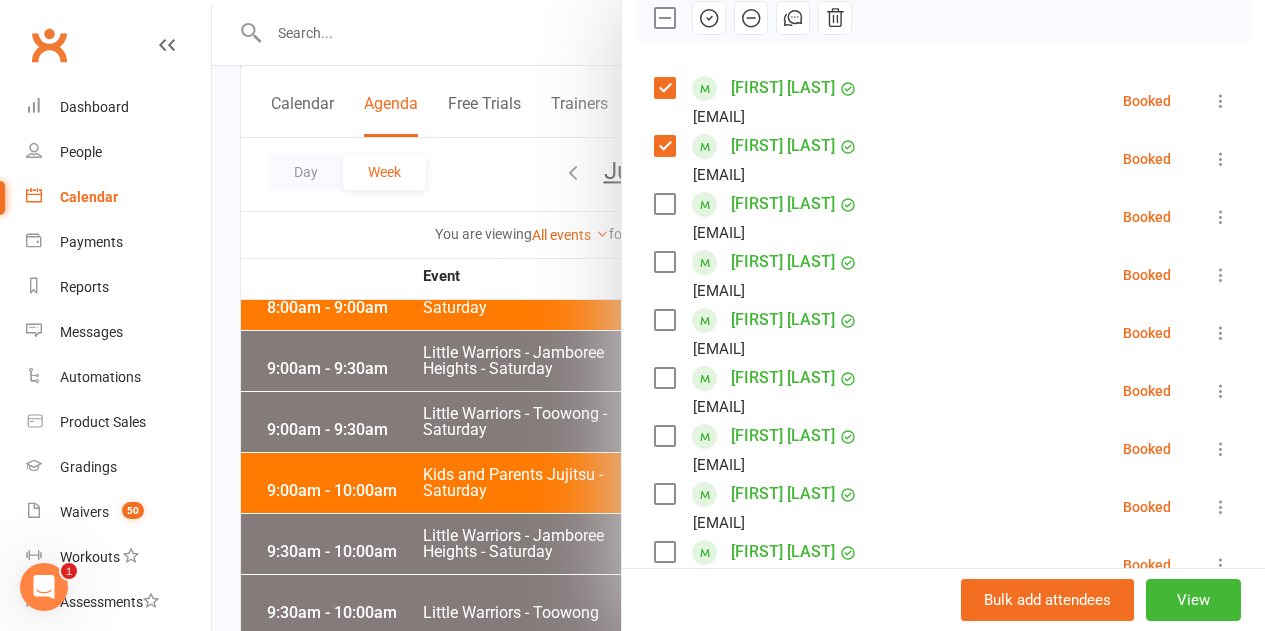 click at bounding box center [664, 204] 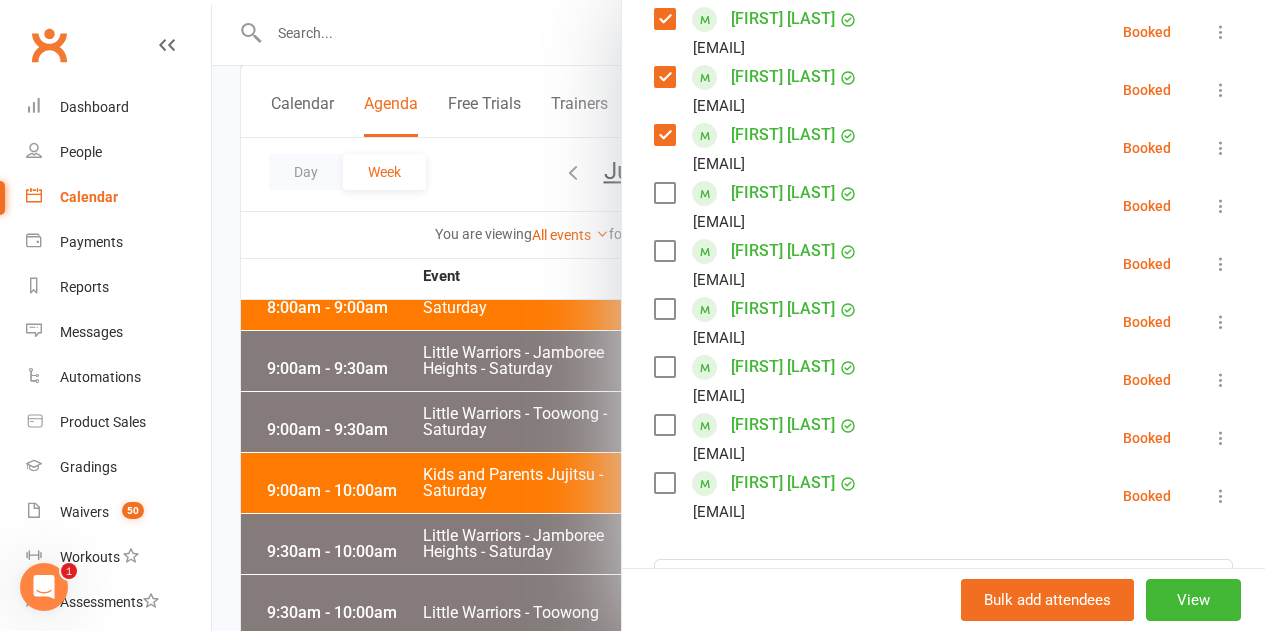 scroll, scrollTop: 400, scrollLeft: 0, axis: vertical 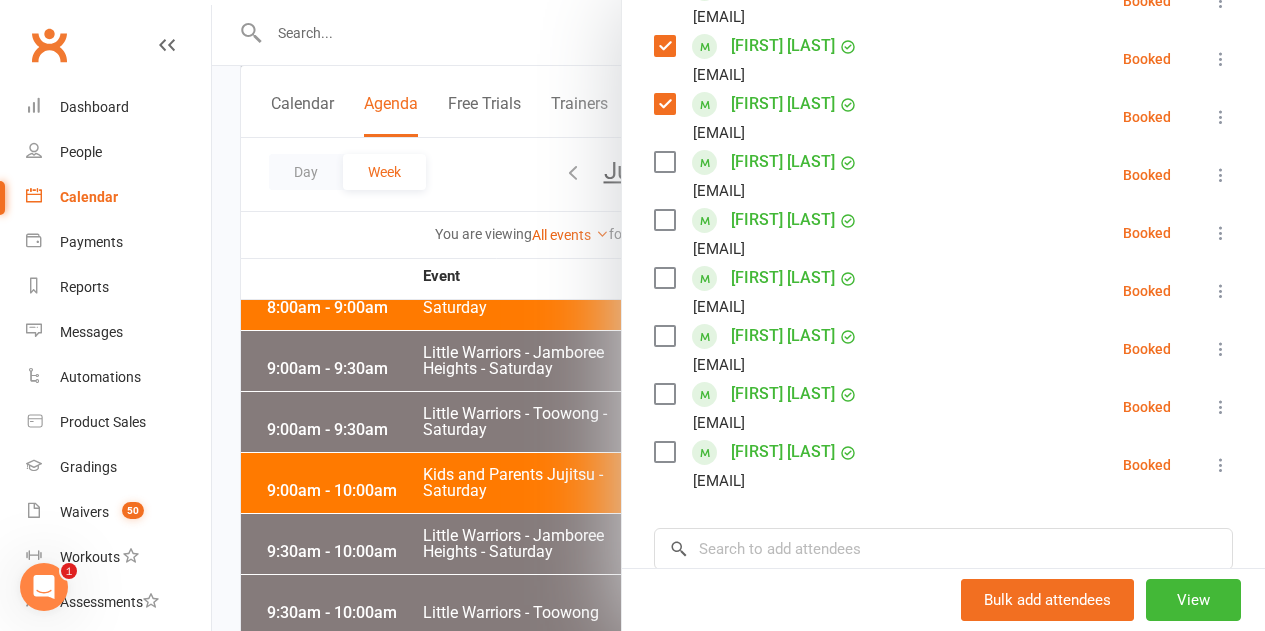 drag, startPoint x: 645, startPoint y: 217, endPoint x: 669, endPoint y: 306, distance: 92.17918 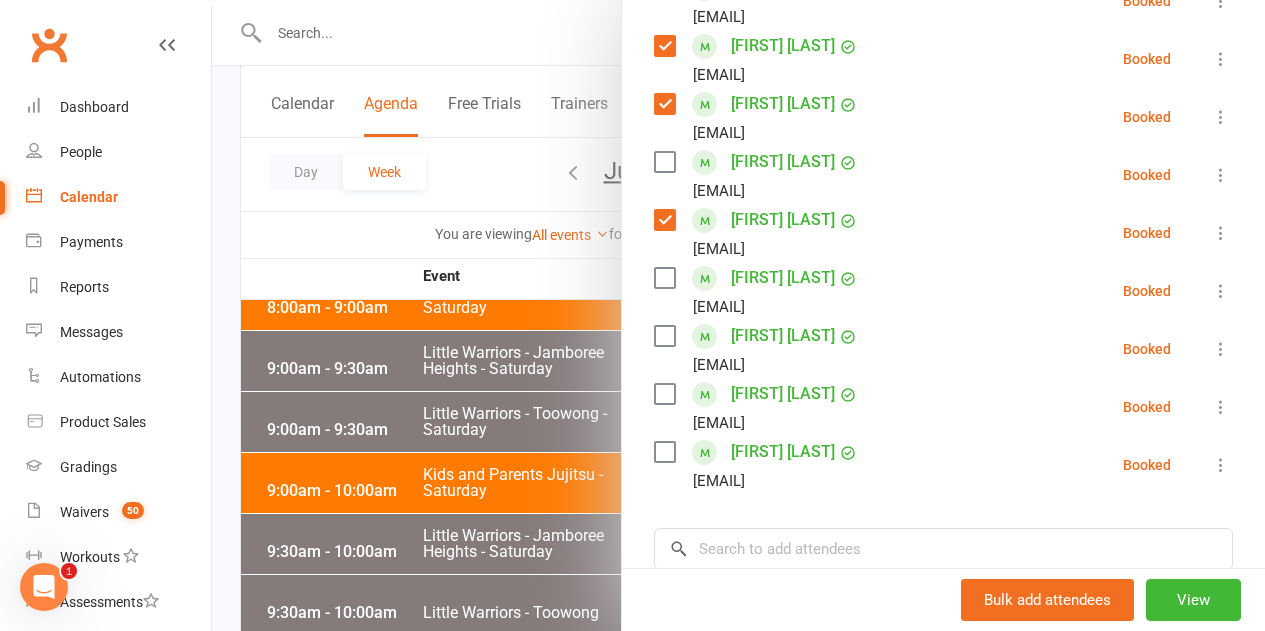 click at bounding box center [664, 394] 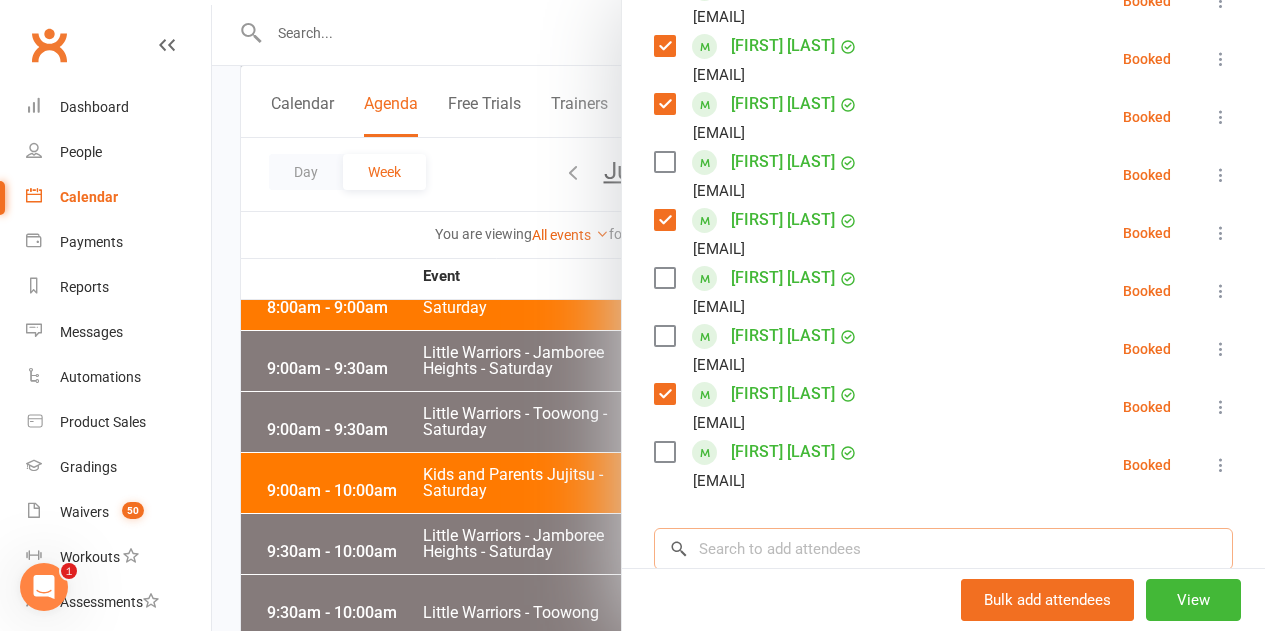 click at bounding box center [943, 549] 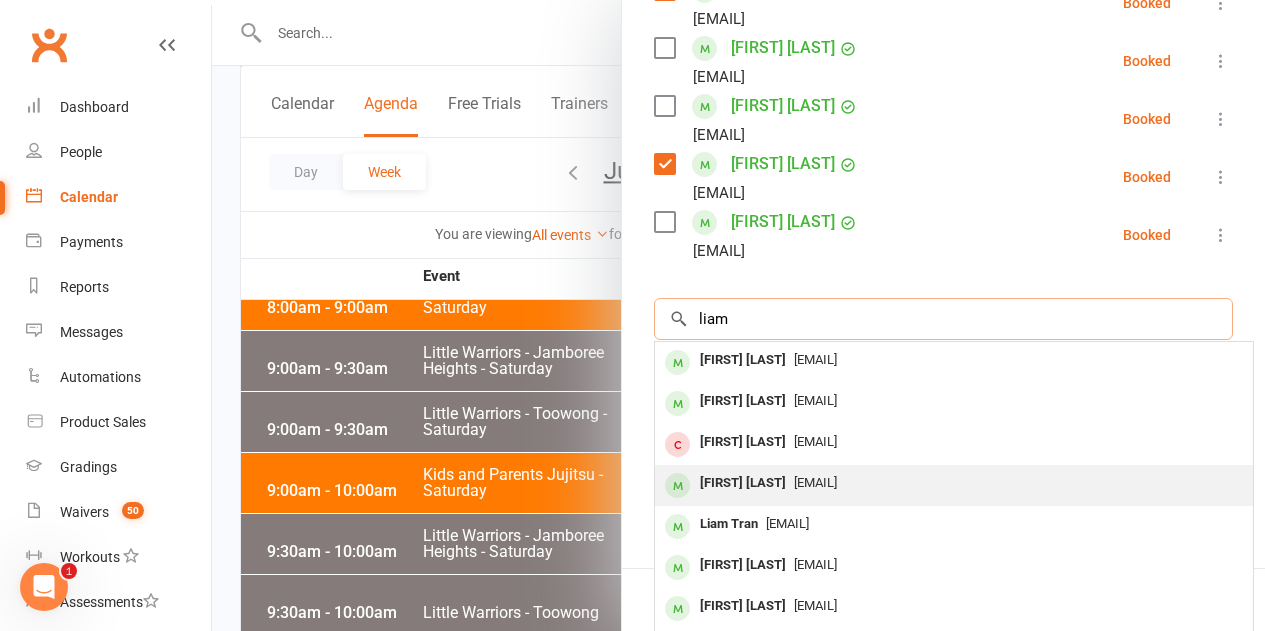 scroll, scrollTop: 700, scrollLeft: 0, axis: vertical 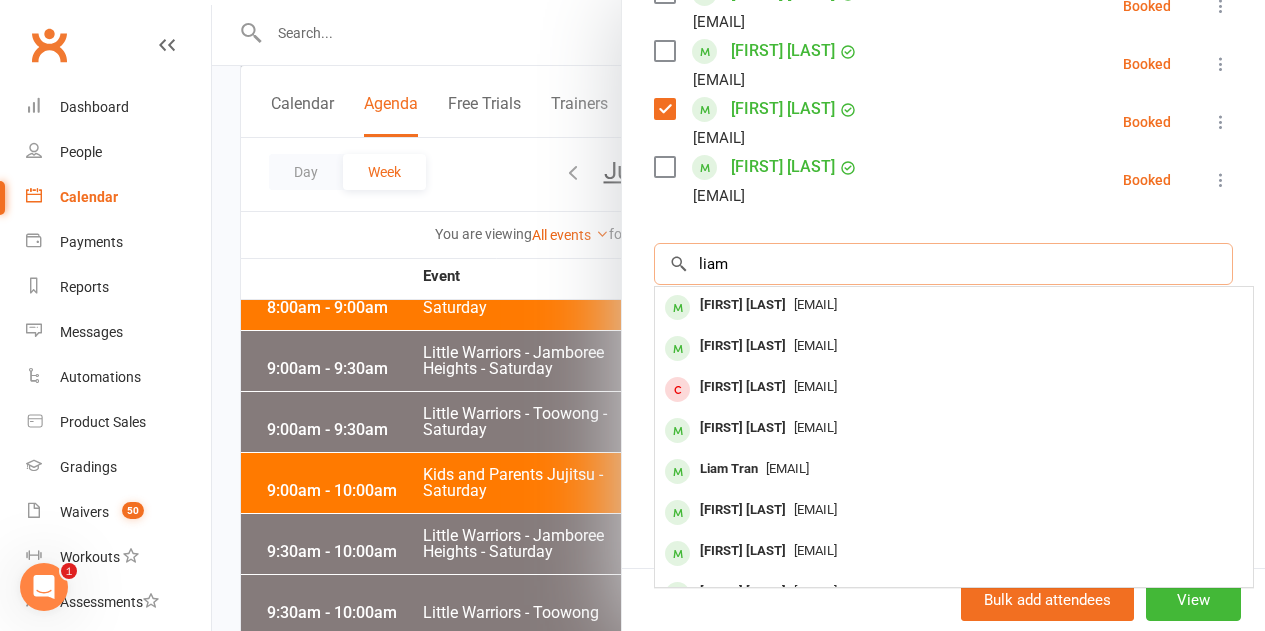 type on "liam" 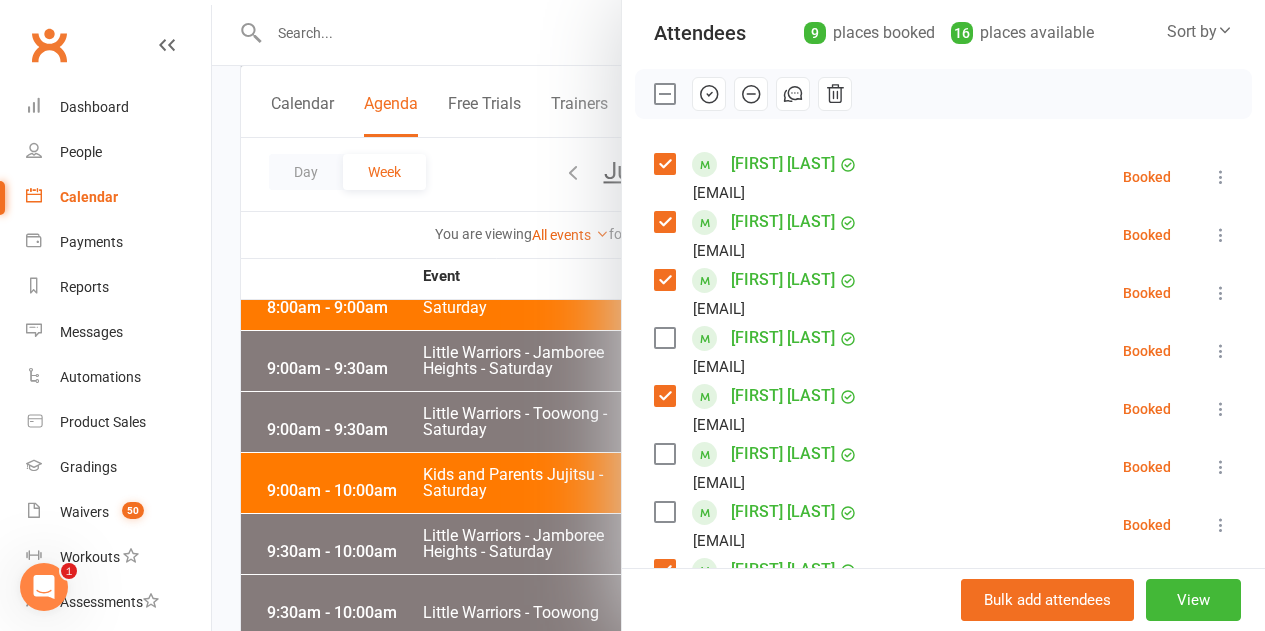 scroll, scrollTop: 285, scrollLeft: 0, axis: vertical 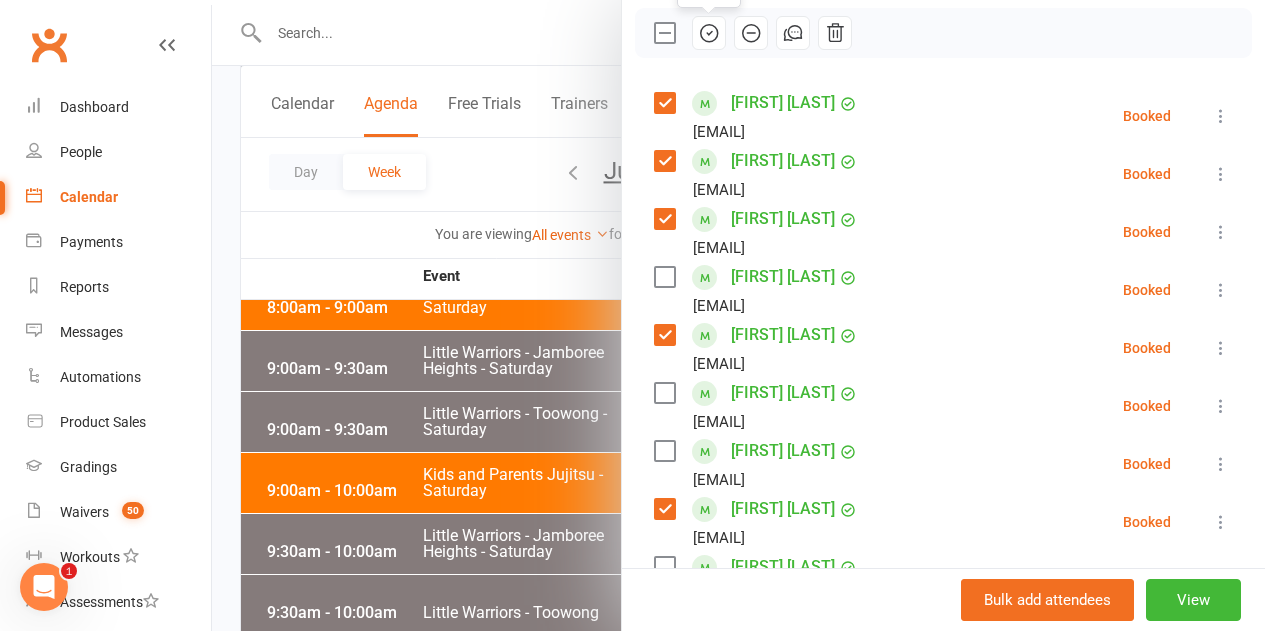 click 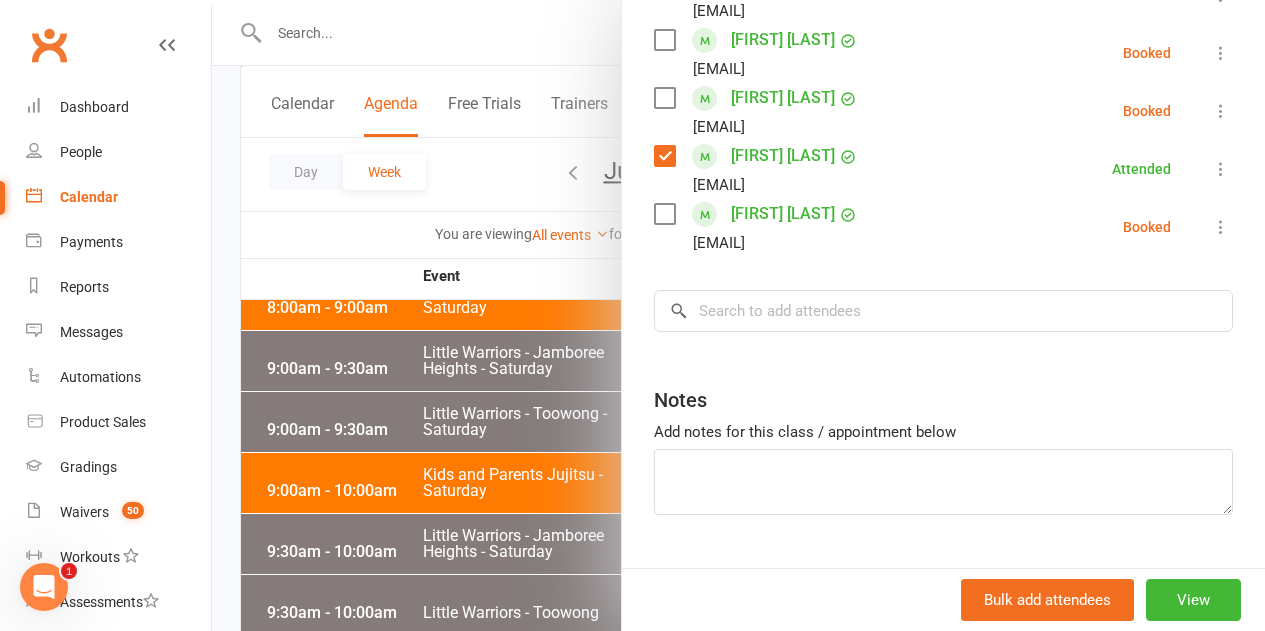 scroll, scrollTop: 685, scrollLeft: 0, axis: vertical 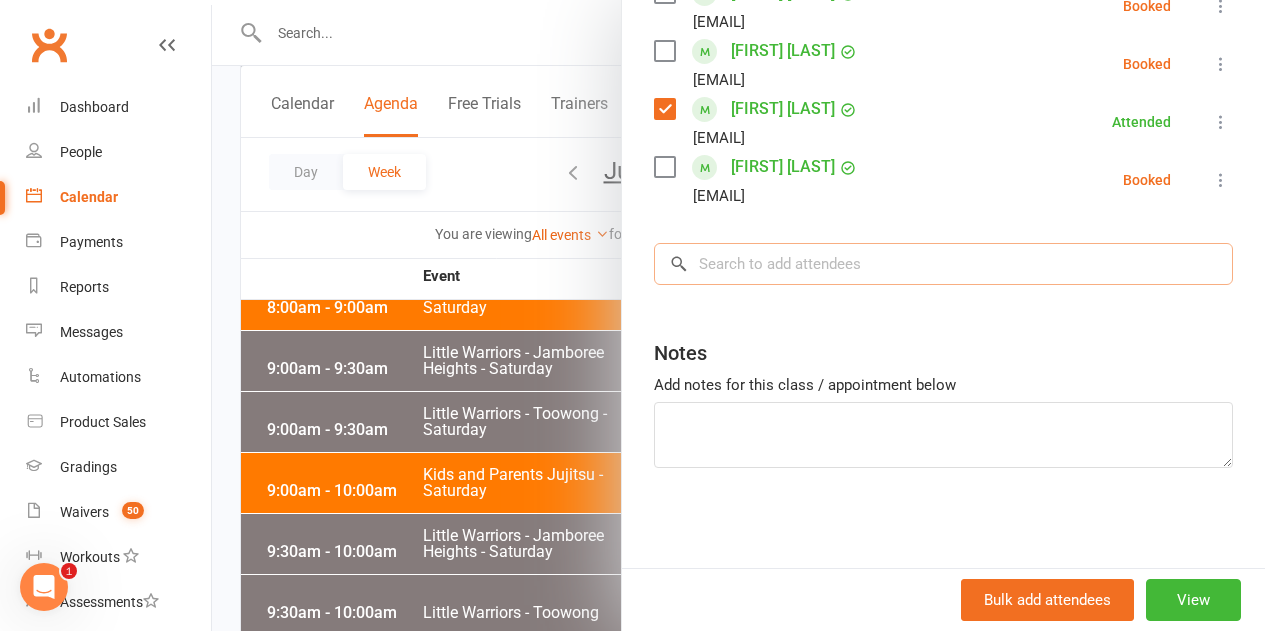 click at bounding box center (943, 264) 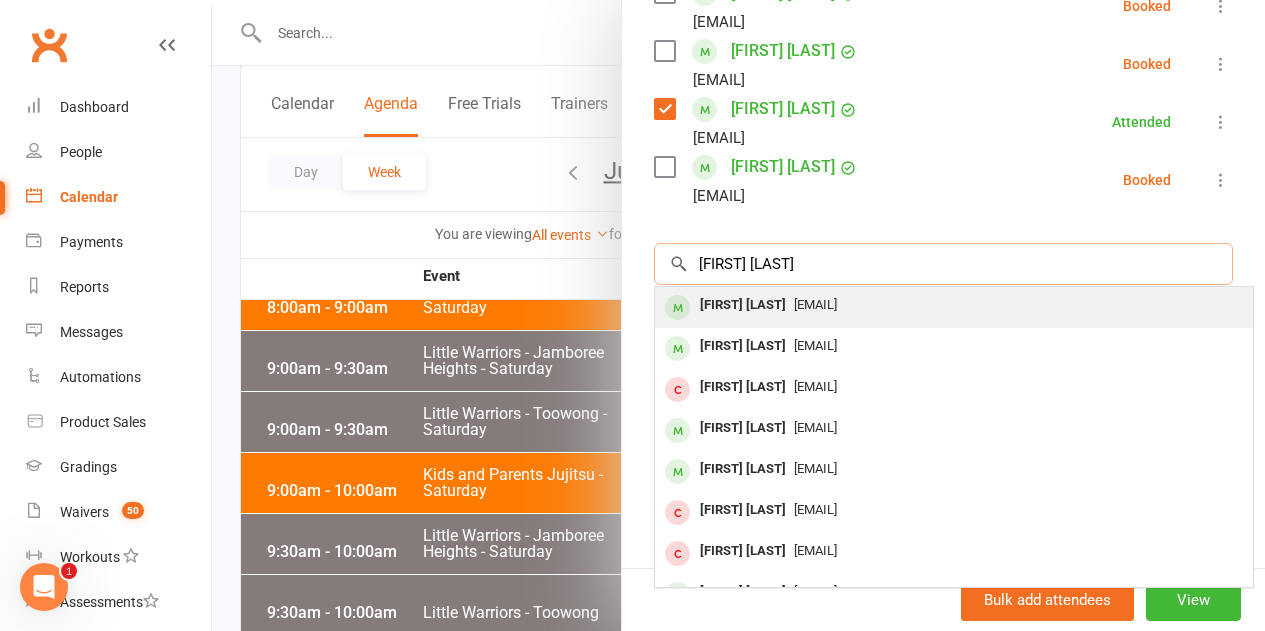 type on "pardis ran" 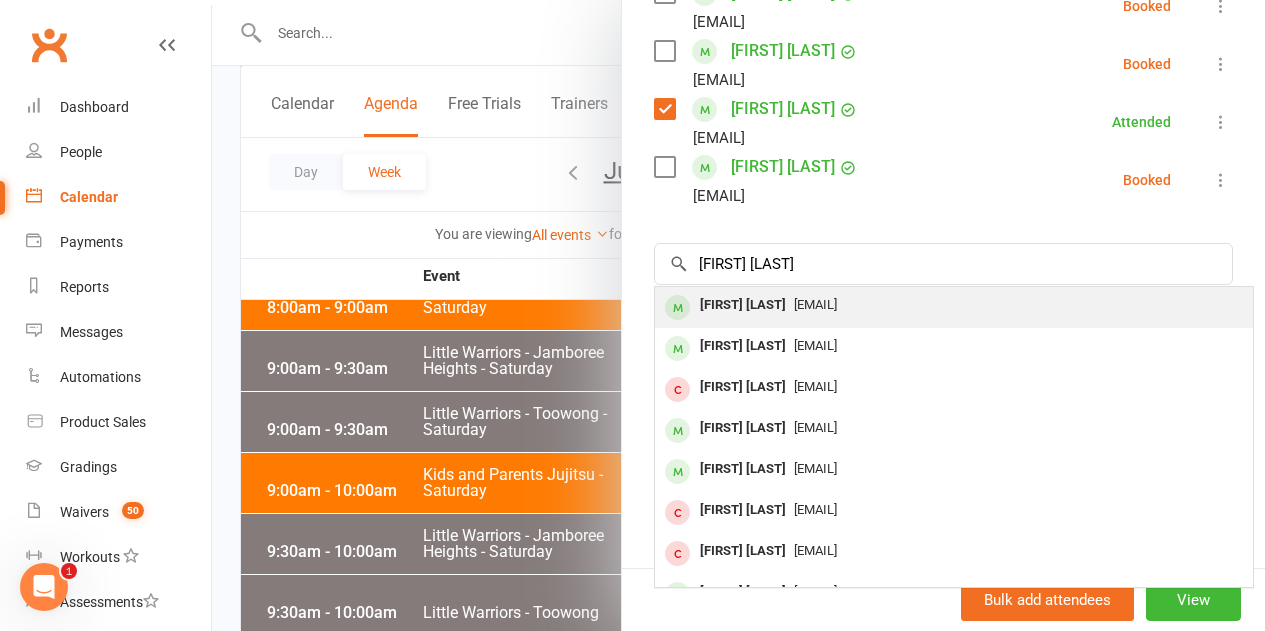 click on "[EMAIL]" at bounding box center [815, 304] 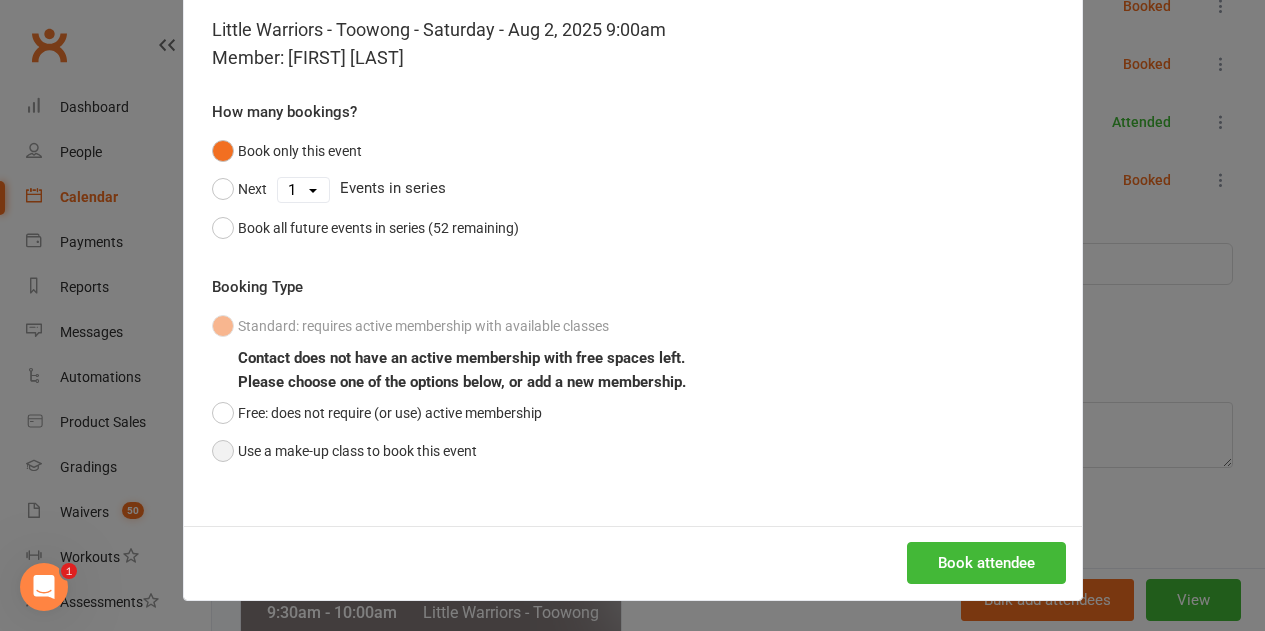 drag, startPoint x: 284, startPoint y: 457, endPoint x: 539, endPoint y: 463, distance: 255.07057 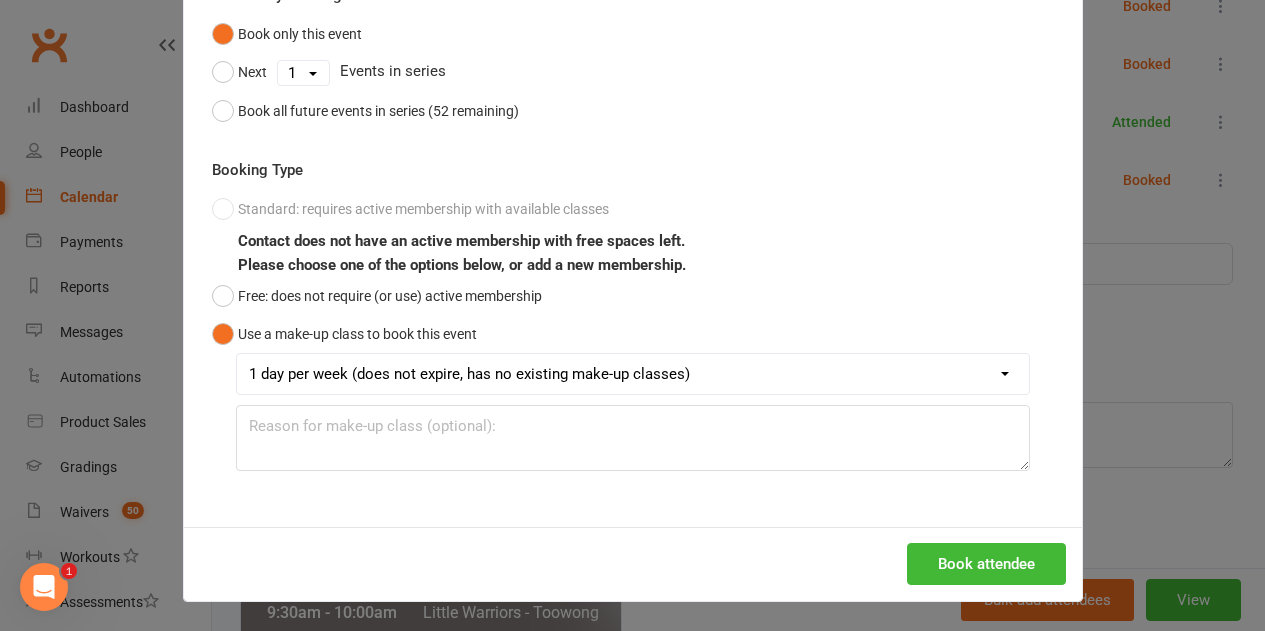 scroll, scrollTop: 209, scrollLeft: 0, axis: vertical 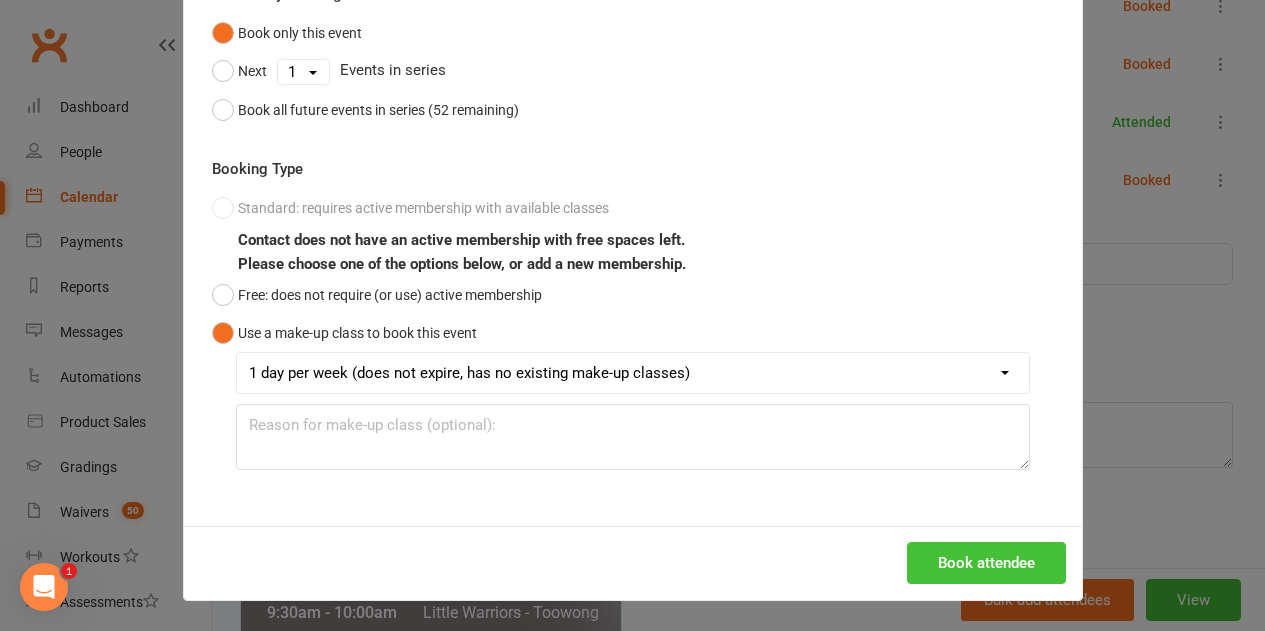 click on "Book attendee" at bounding box center [986, 563] 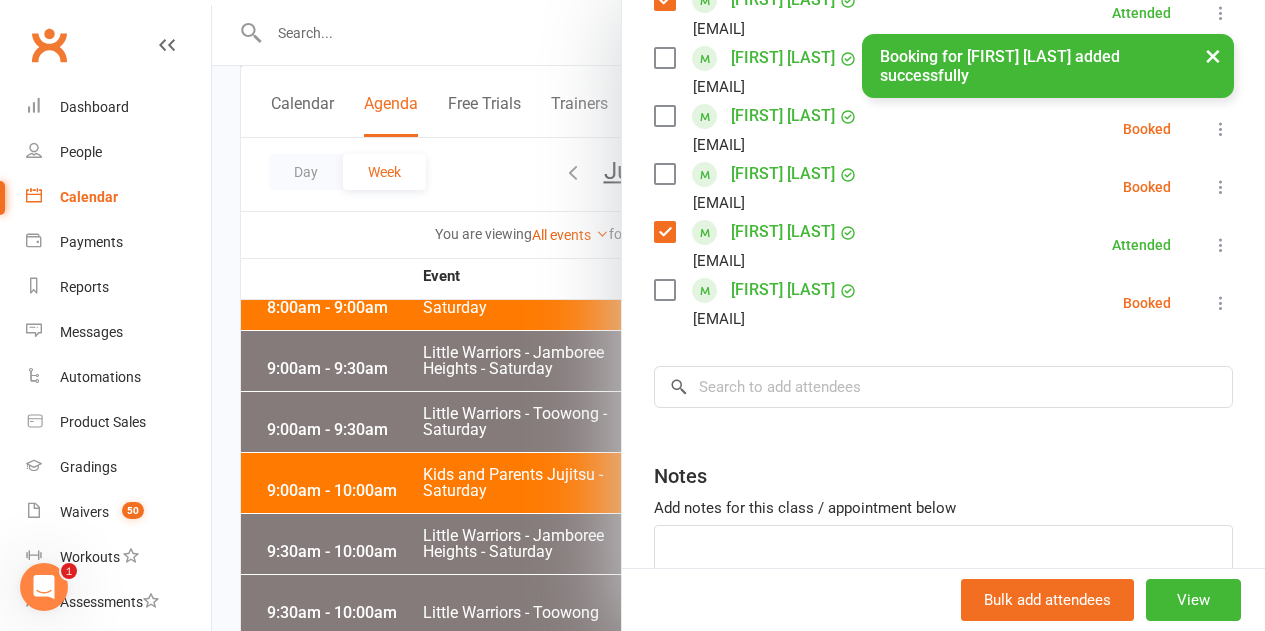scroll, scrollTop: 585, scrollLeft: 0, axis: vertical 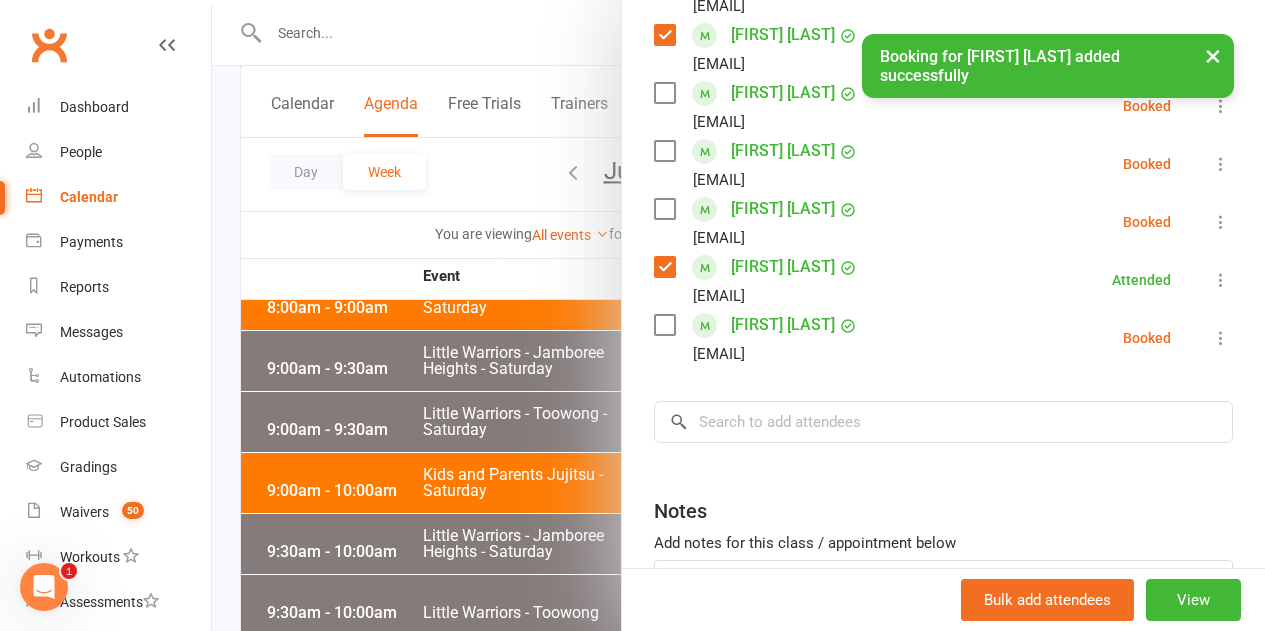 click at bounding box center [664, 209] 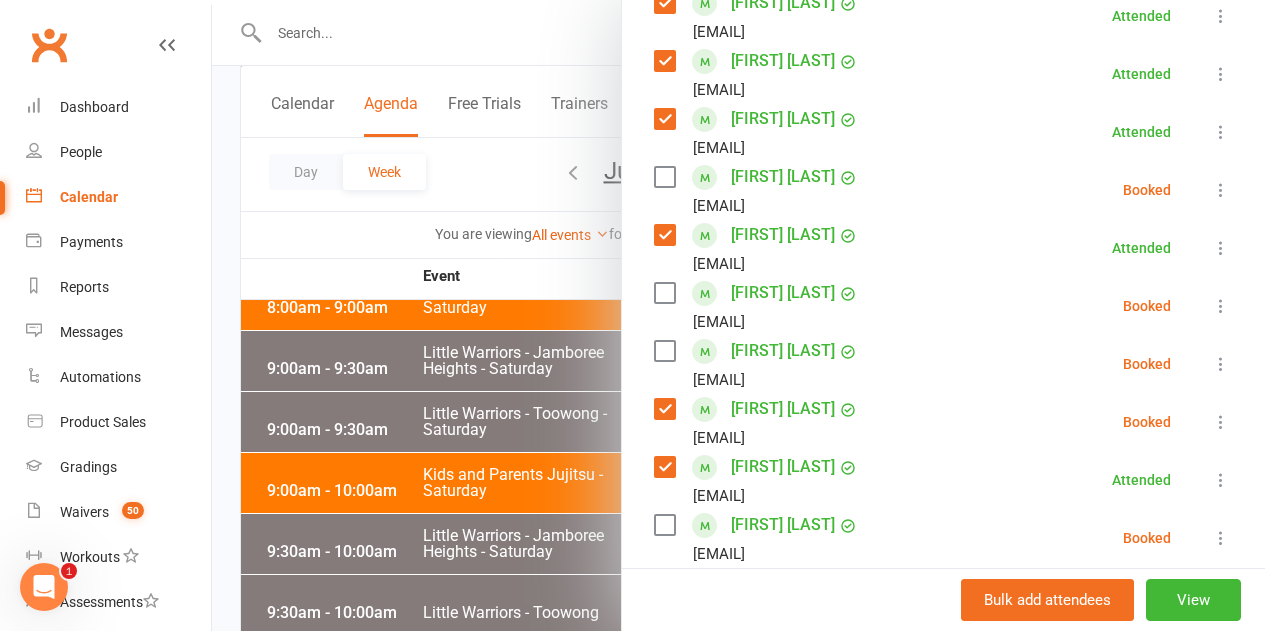 scroll, scrollTop: 285, scrollLeft: 0, axis: vertical 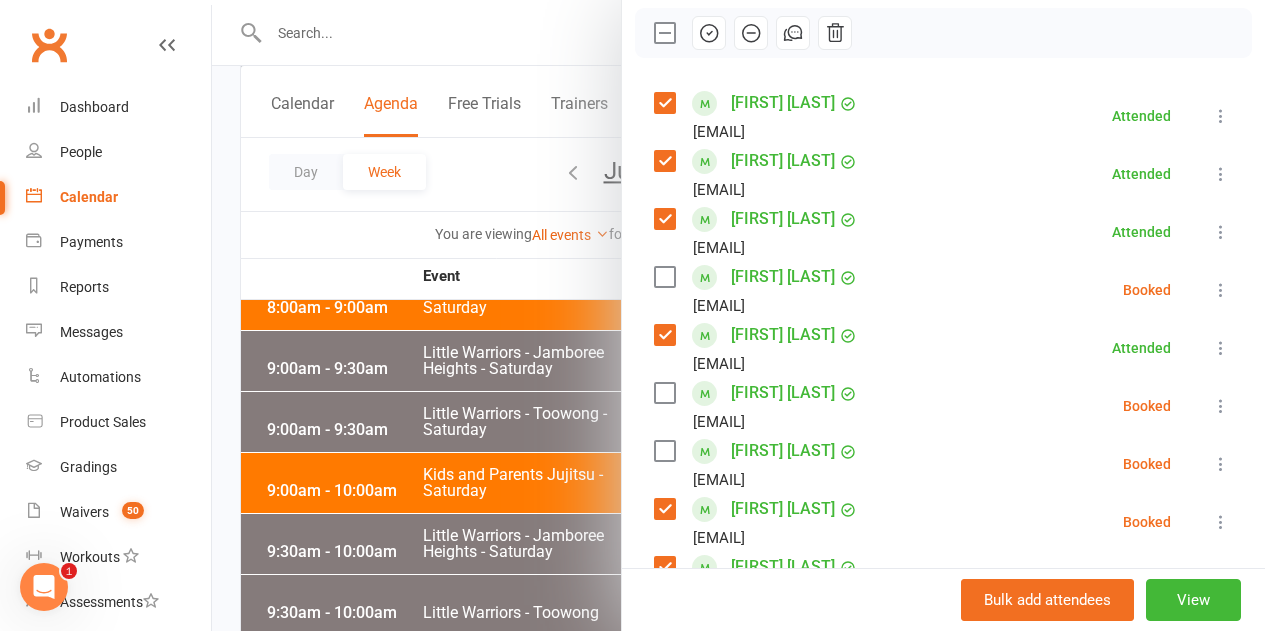 click 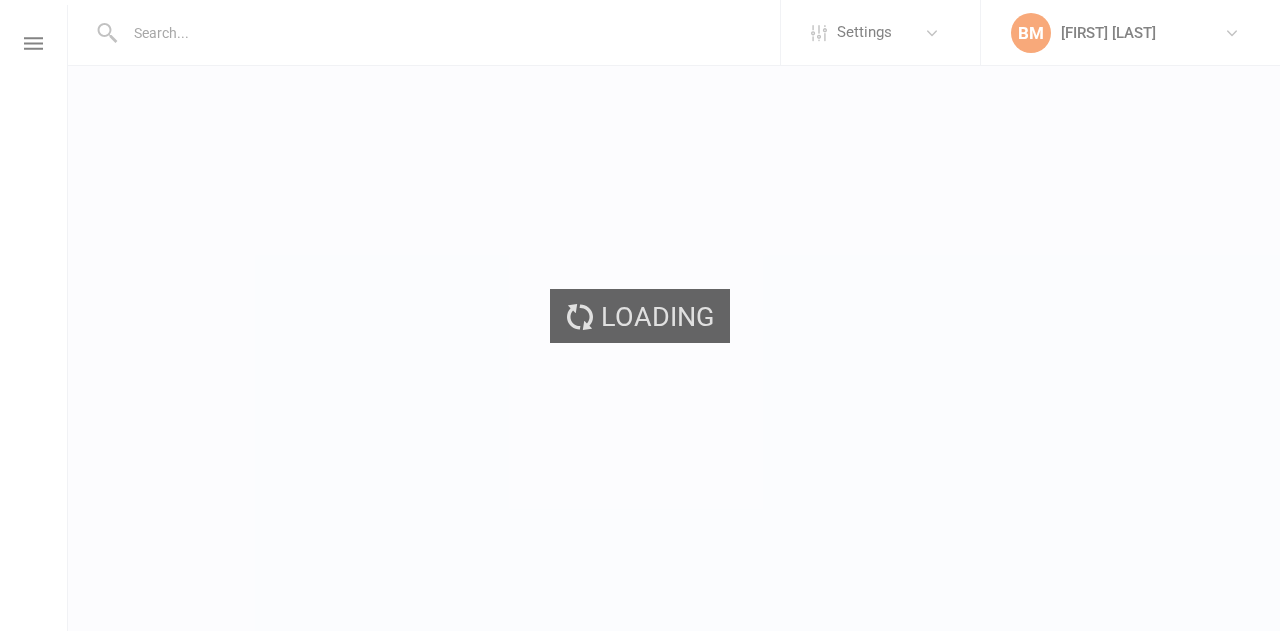 scroll, scrollTop: 0, scrollLeft: 0, axis: both 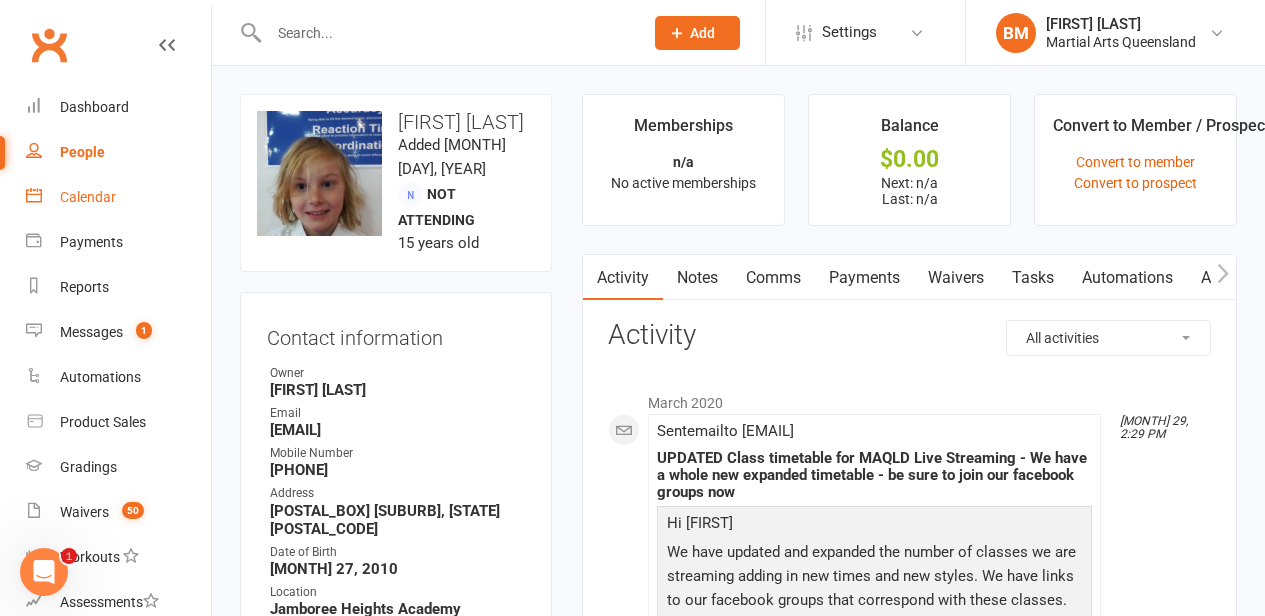 click on "Calendar" at bounding box center (118, 197) 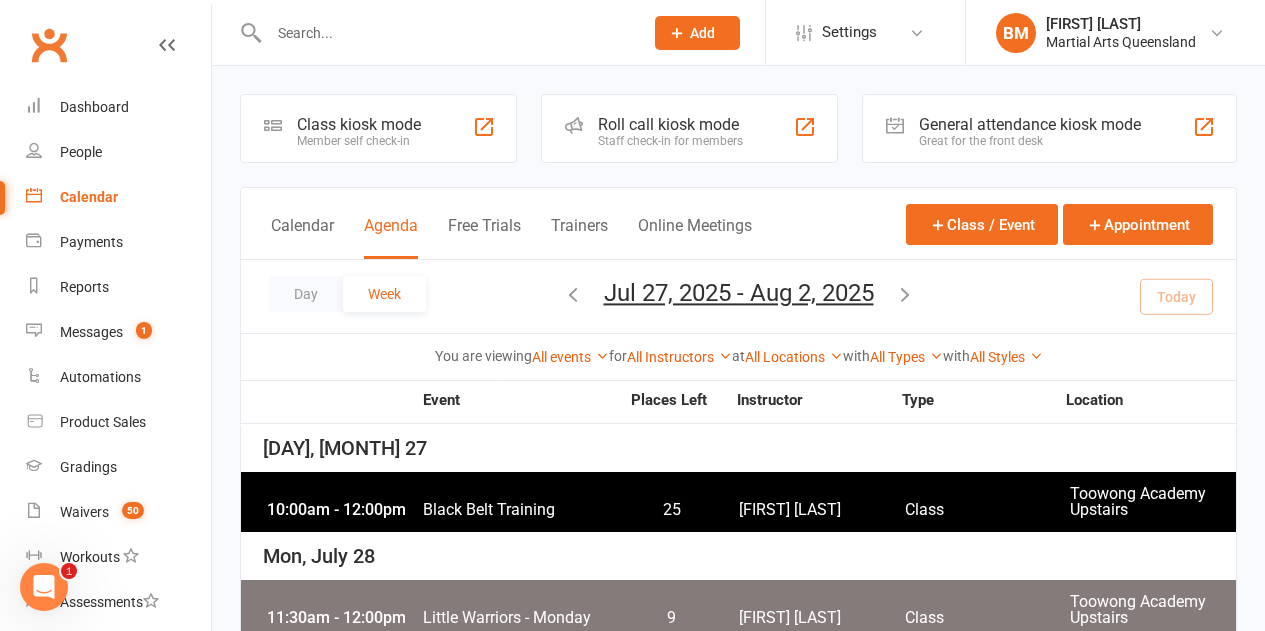 click at bounding box center (573, 294) 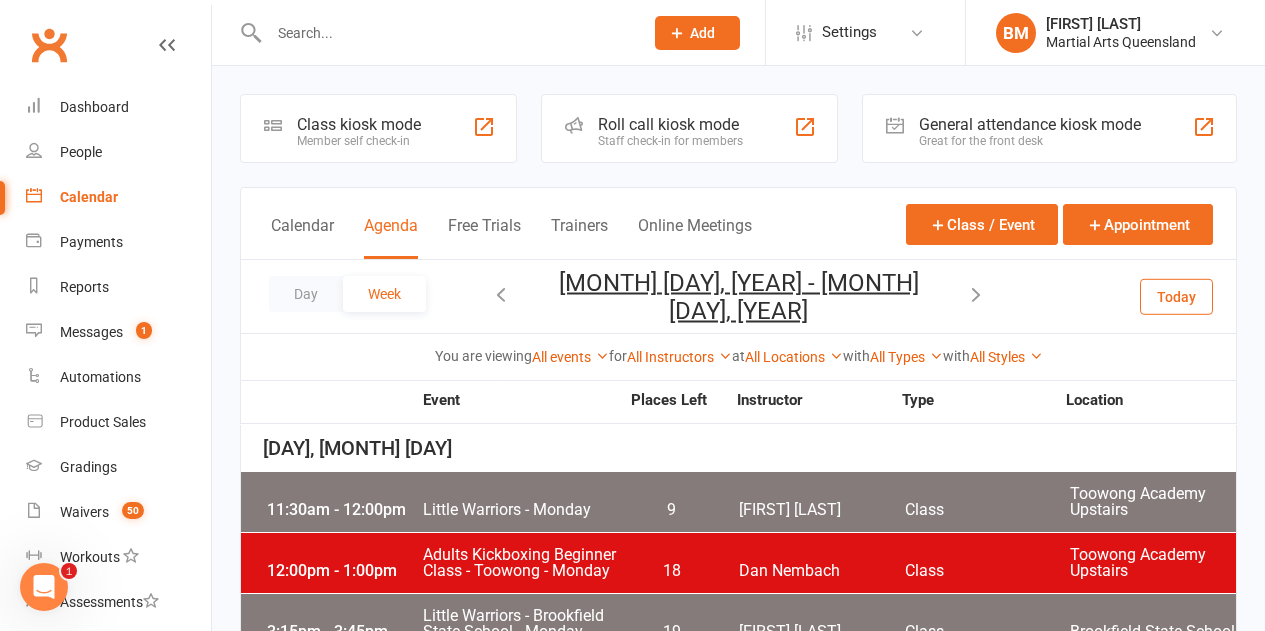 click at bounding box center (501, 294) 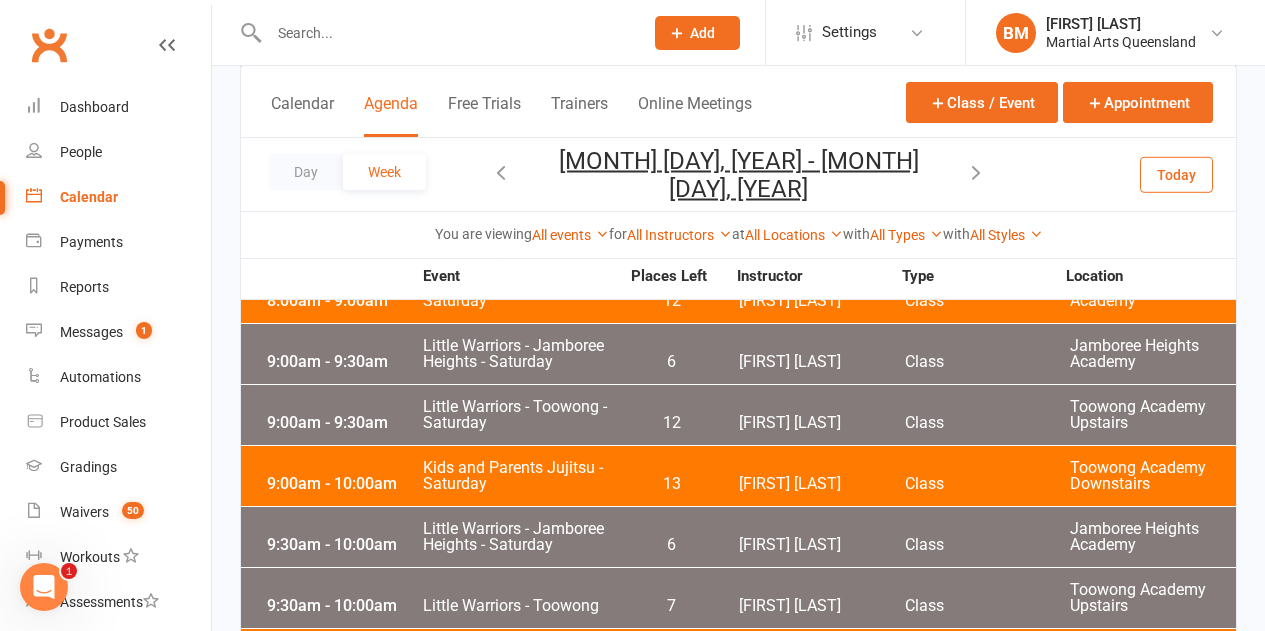 scroll, scrollTop: 5479, scrollLeft: 0, axis: vertical 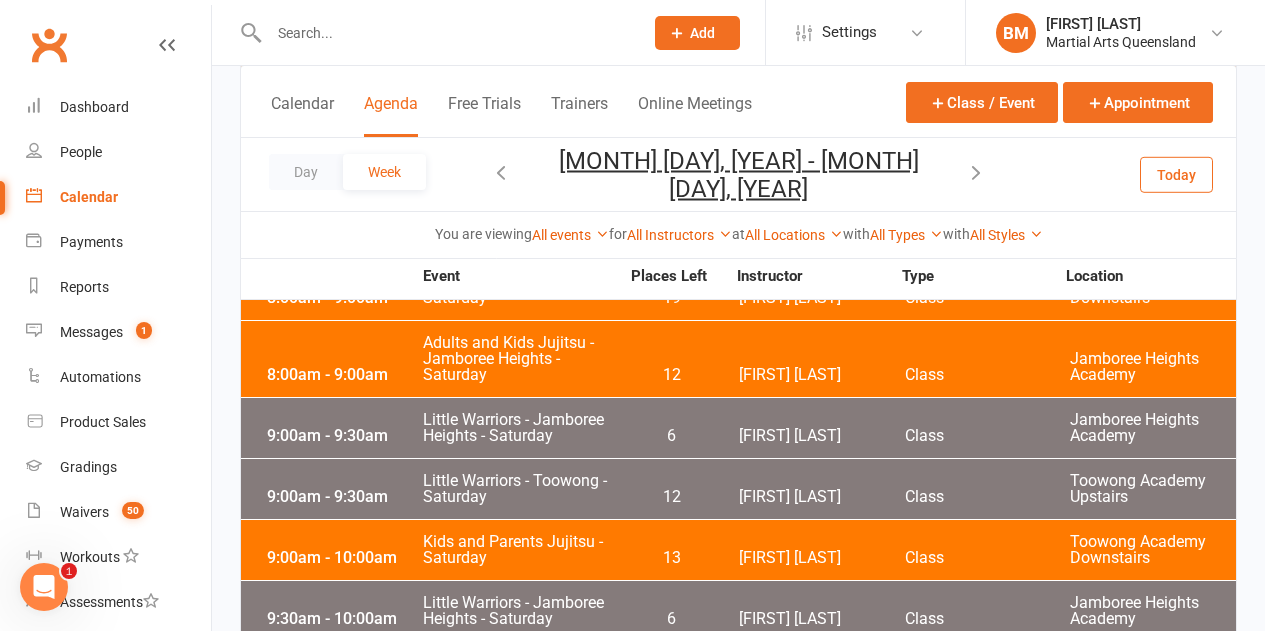 click on "9:00am - 9:30am Little Warriors - Toowong - Saturday 12 [LAST] Class Toowong Academy Upstairs" at bounding box center [738, 489] 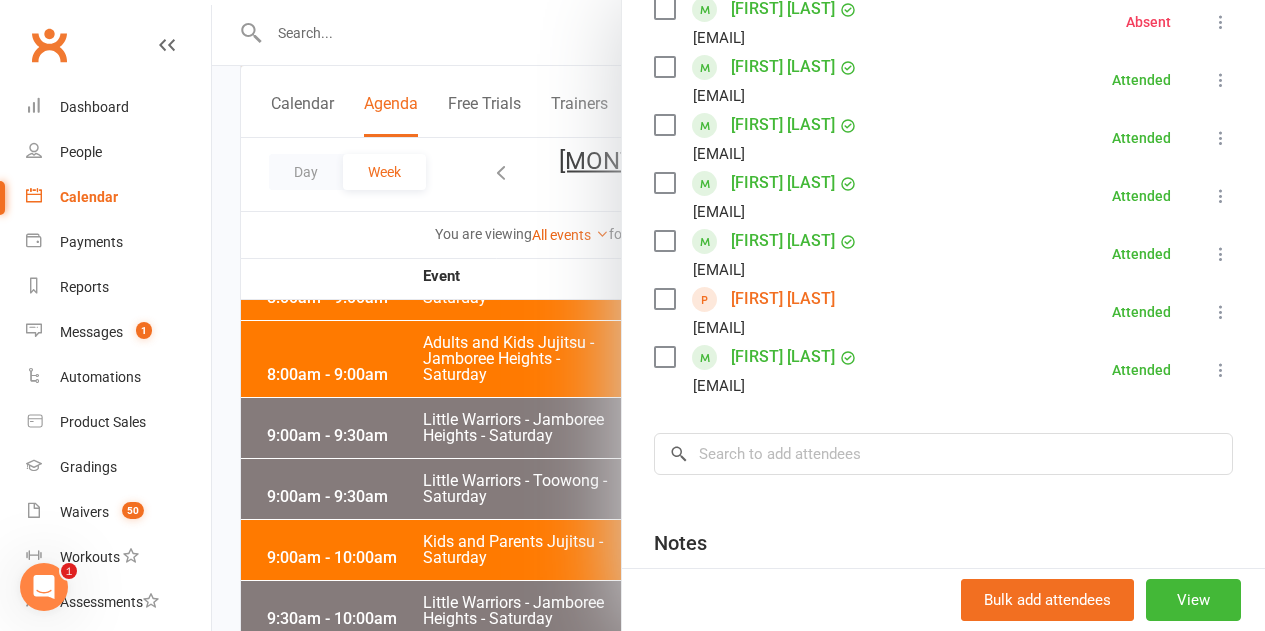 scroll, scrollTop: 762, scrollLeft: 0, axis: vertical 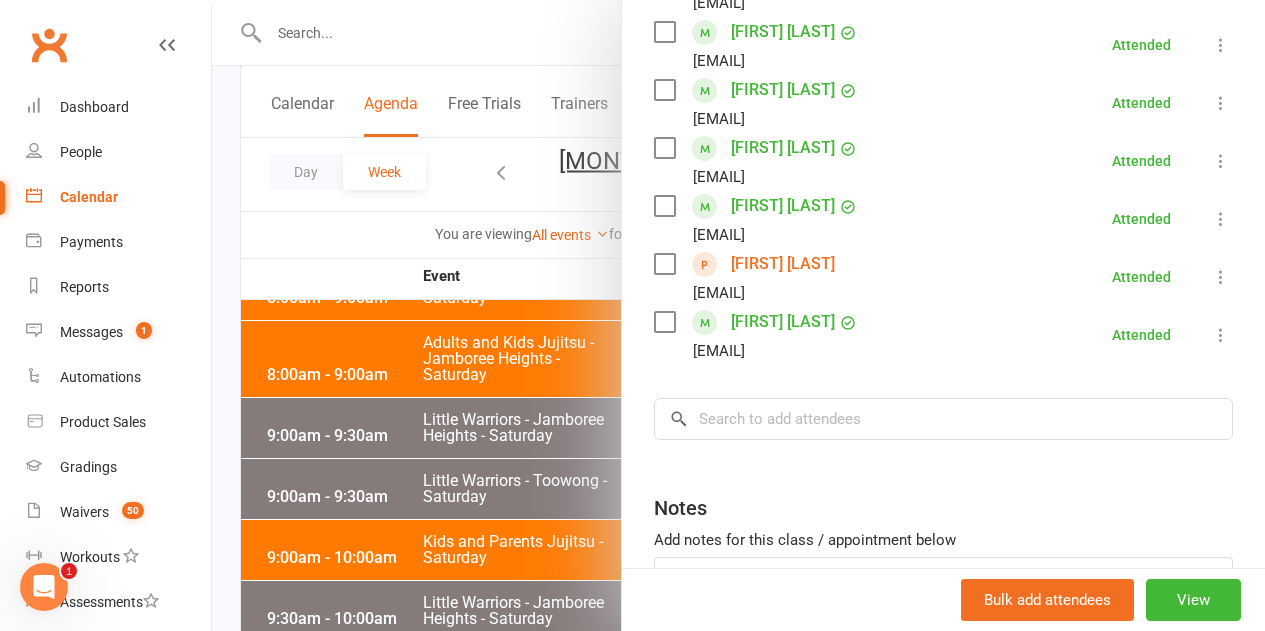 click at bounding box center [738, 315] 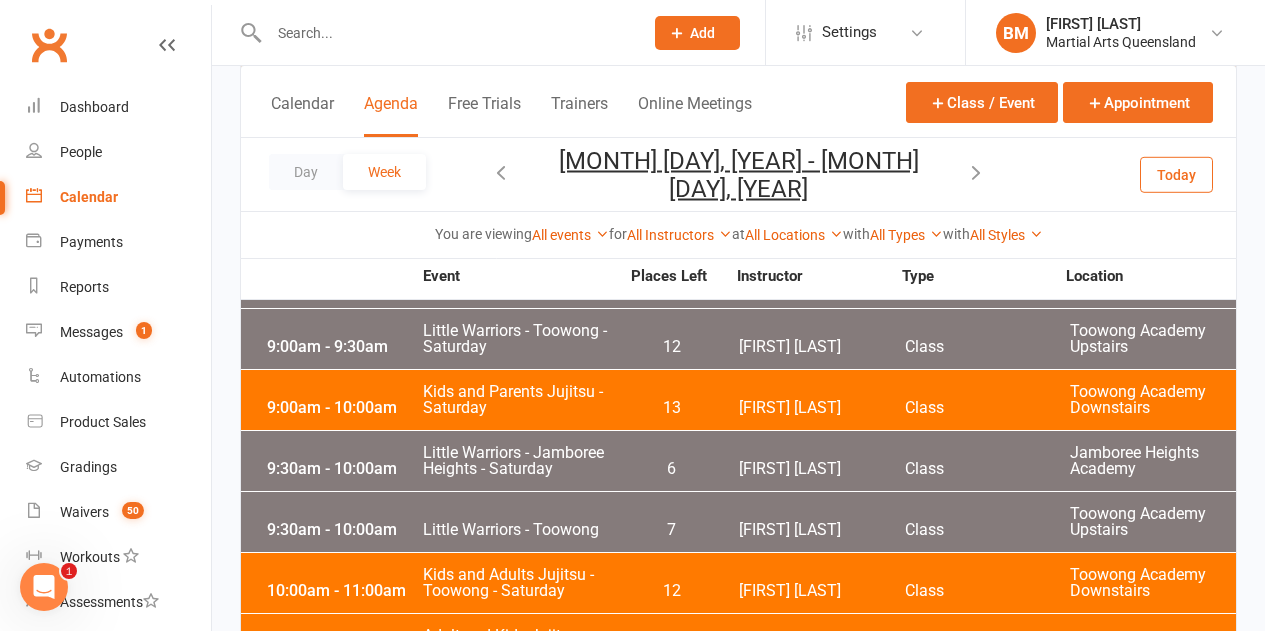 scroll, scrollTop: 5679, scrollLeft: 0, axis: vertical 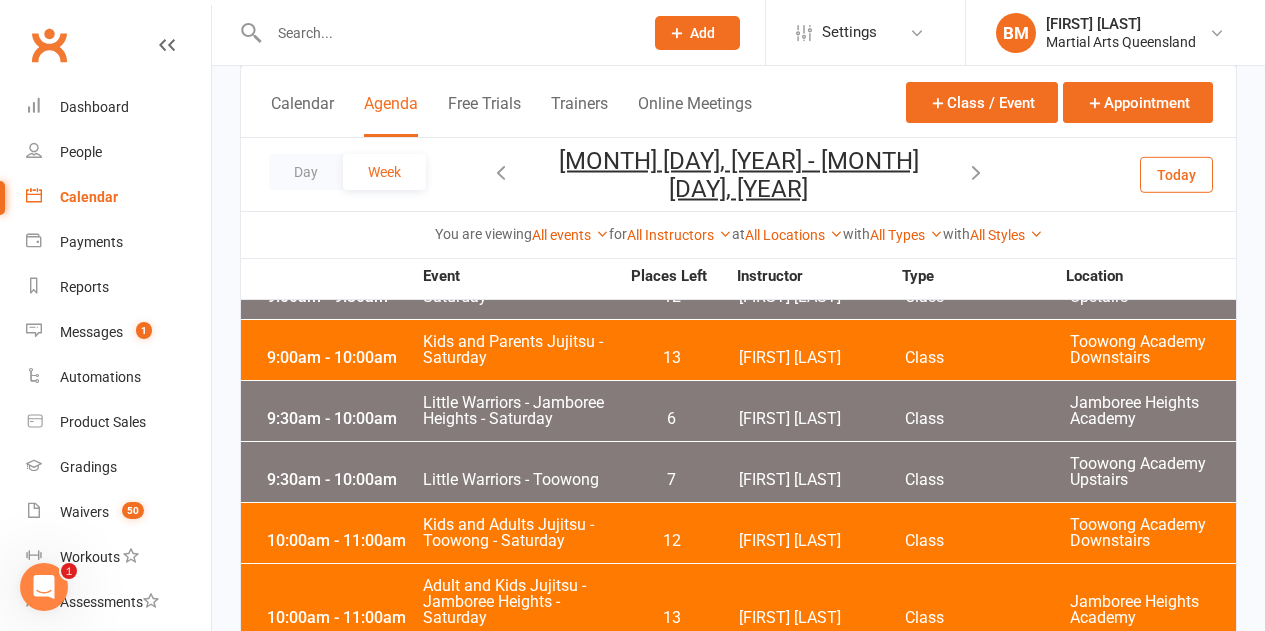 click on "9:30am - 10:00am Little Warriors - Toowong 7 Quinton Cugola Class Toowong Academy Upstairs" at bounding box center [738, 472] 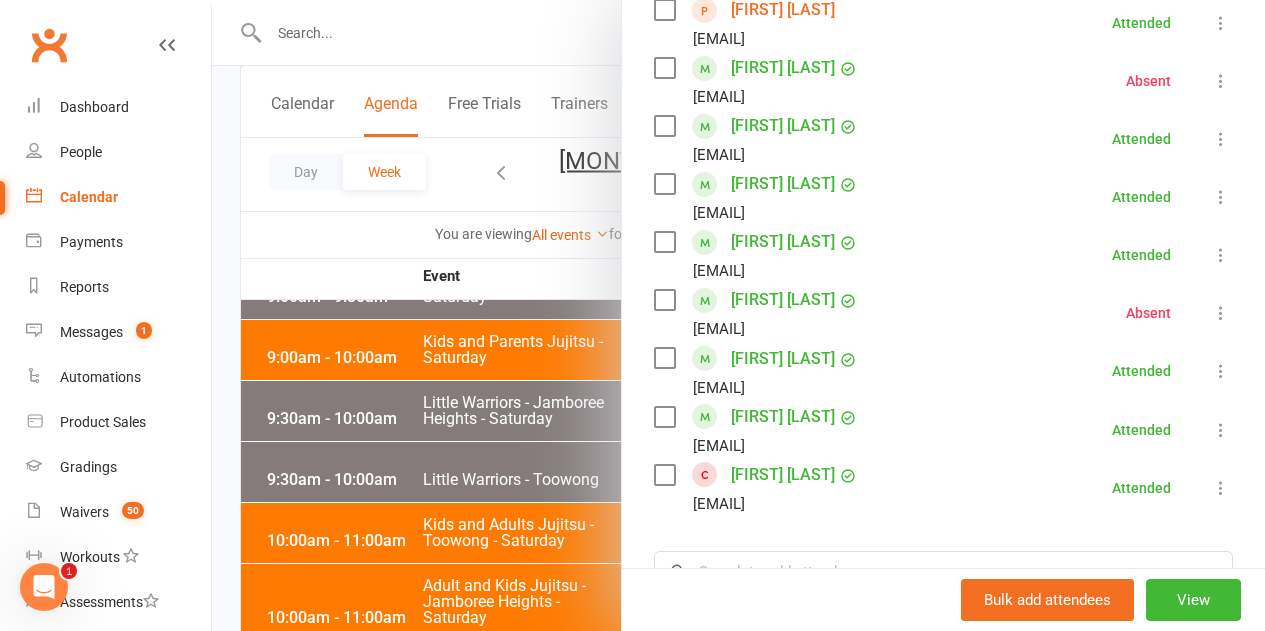 scroll, scrollTop: 1000, scrollLeft: 0, axis: vertical 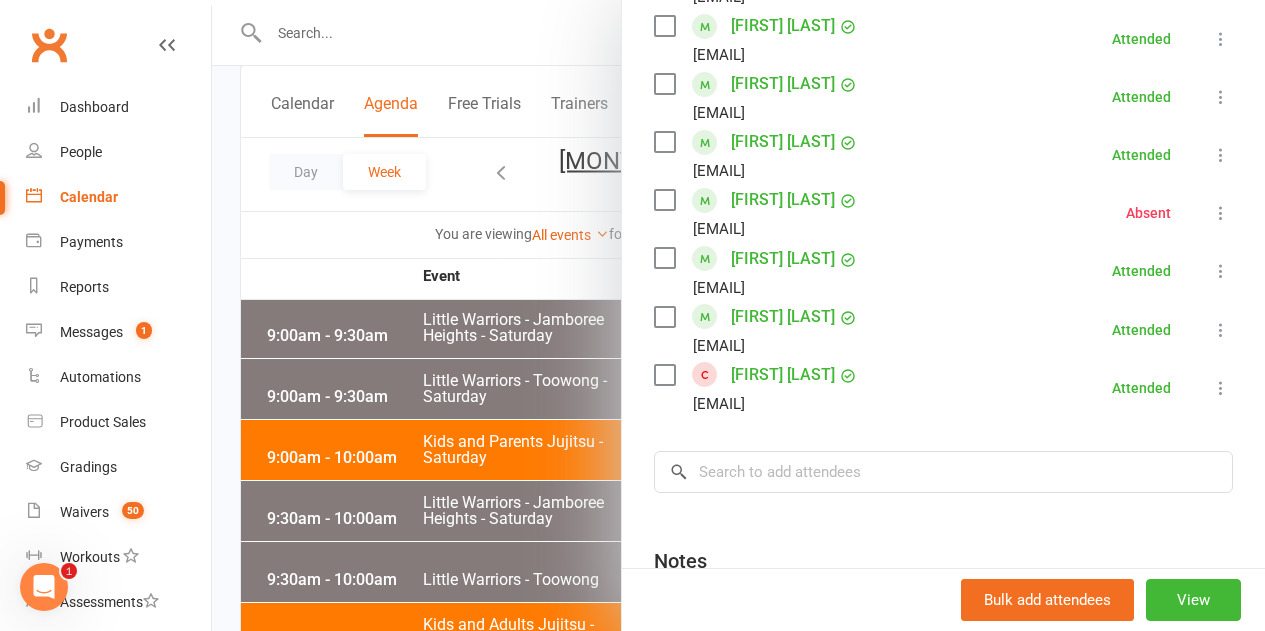 click at bounding box center (738, 315) 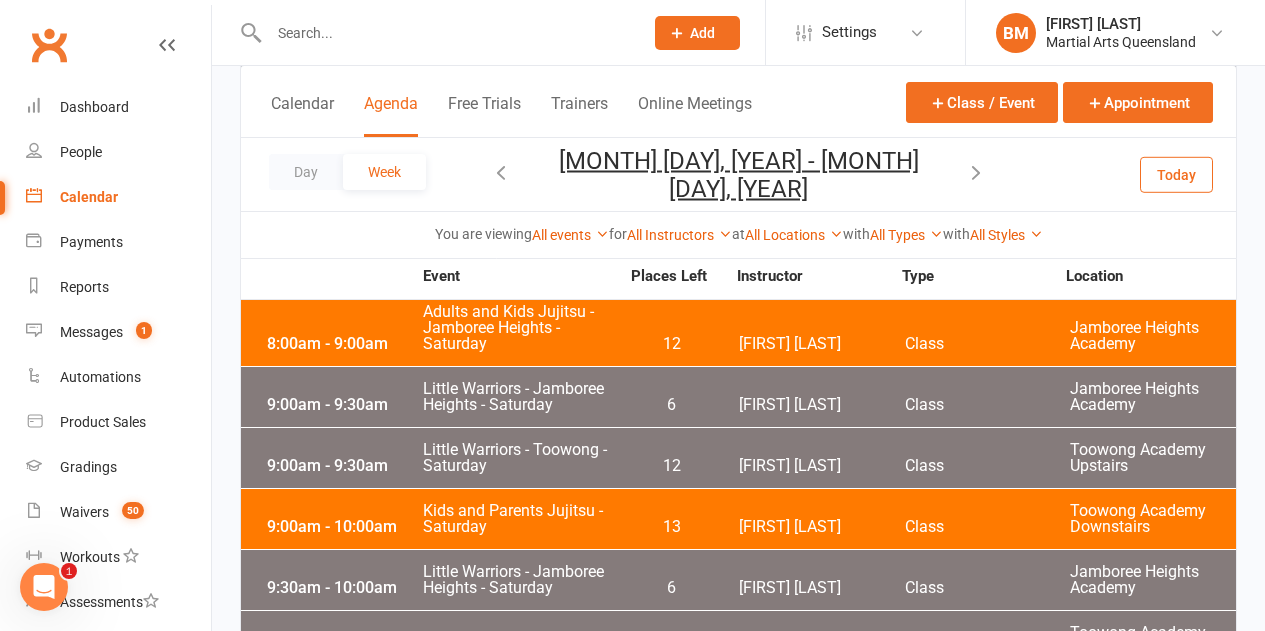 scroll, scrollTop: 5379, scrollLeft: 0, axis: vertical 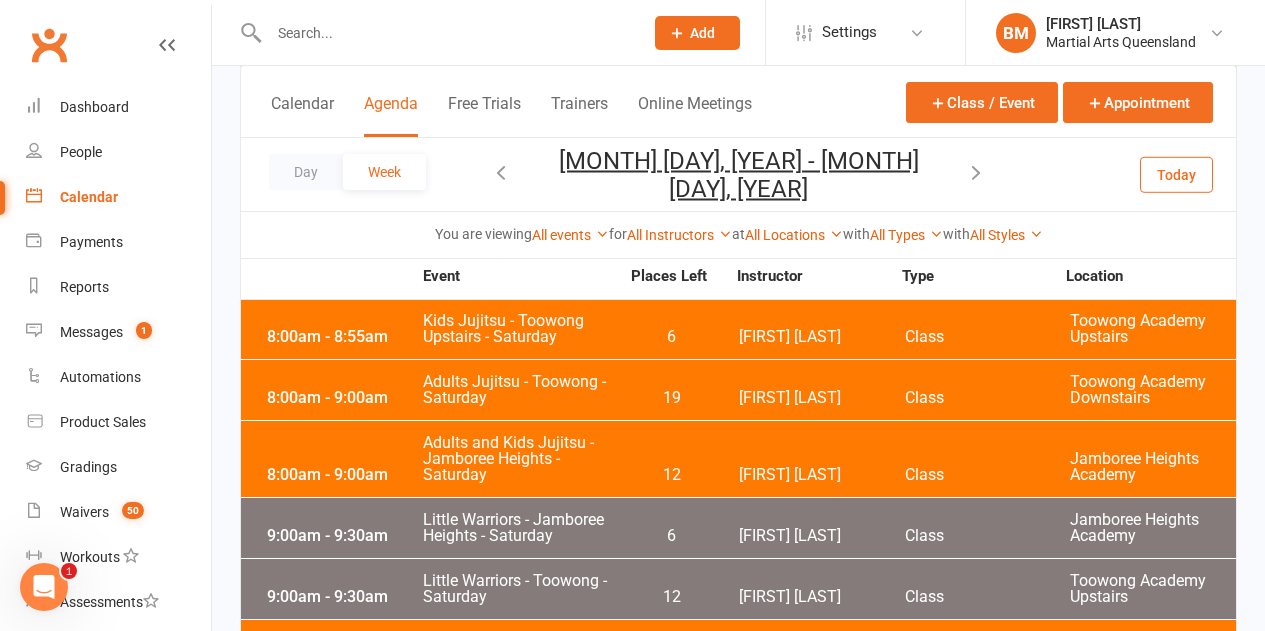 click at bounding box center [976, 172] 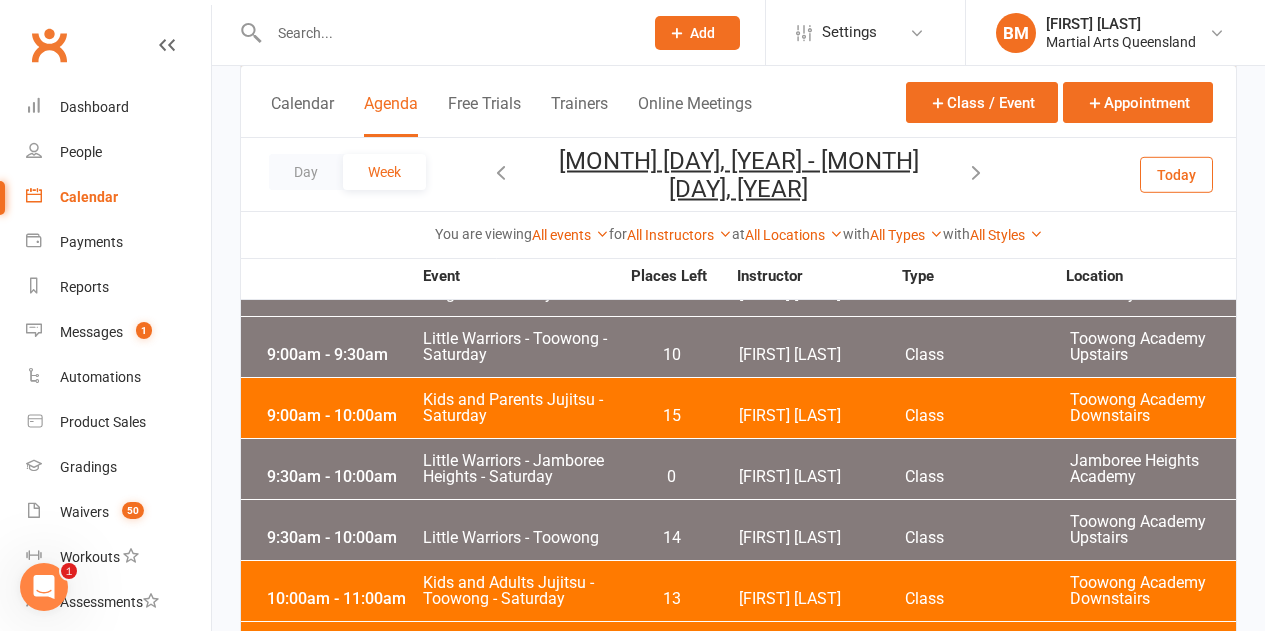 scroll, scrollTop: 5679, scrollLeft: 0, axis: vertical 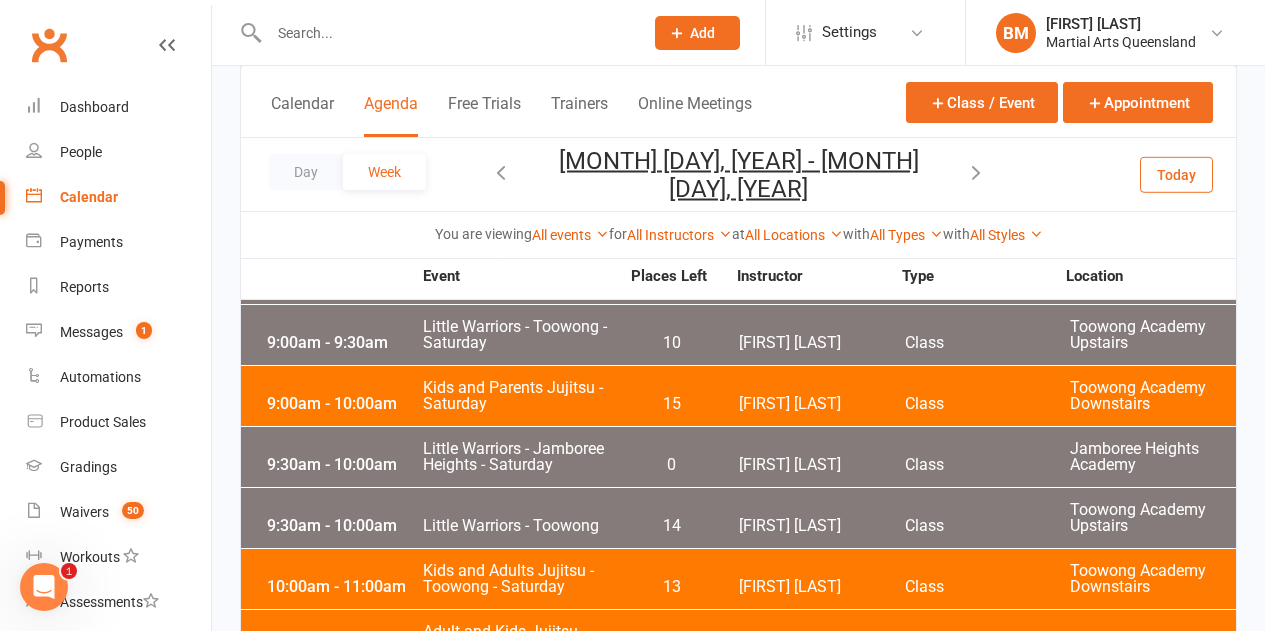click on "9:00am - 9:30am Little Warriors - Toowong - Saturday 10 [FIRST] [LAST] Class Toowong Academy Upstairs" at bounding box center (738, 335) 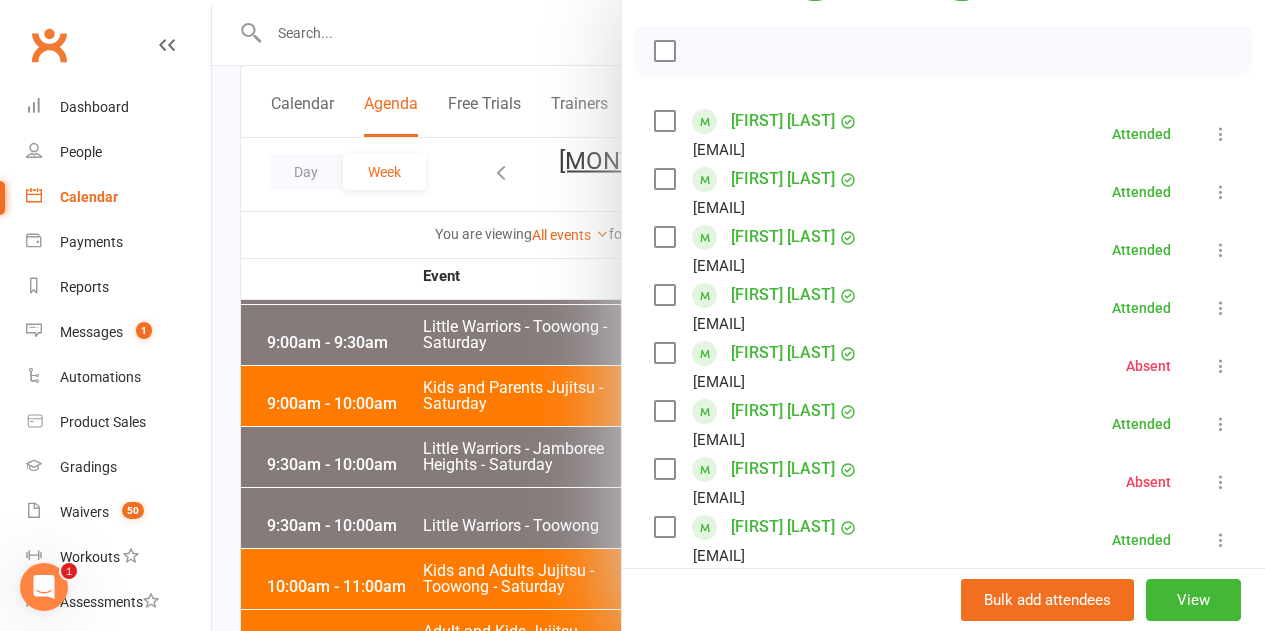 scroll, scrollTop: 262, scrollLeft: 0, axis: vertical 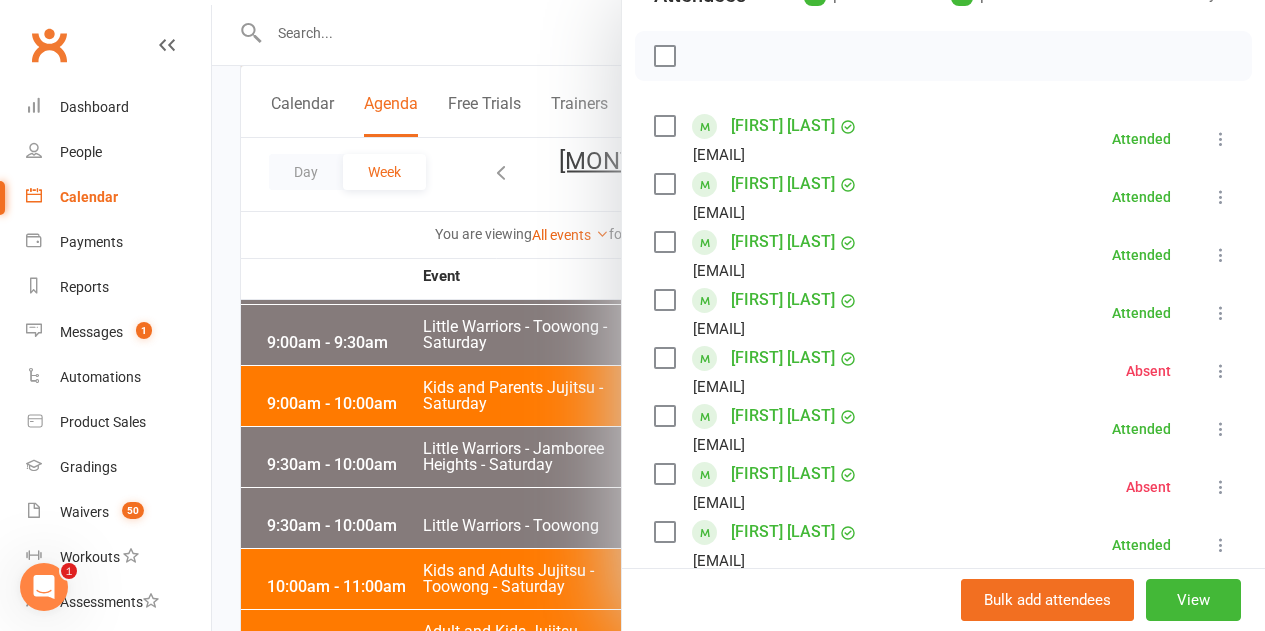 click at bounding box center [738, 315] 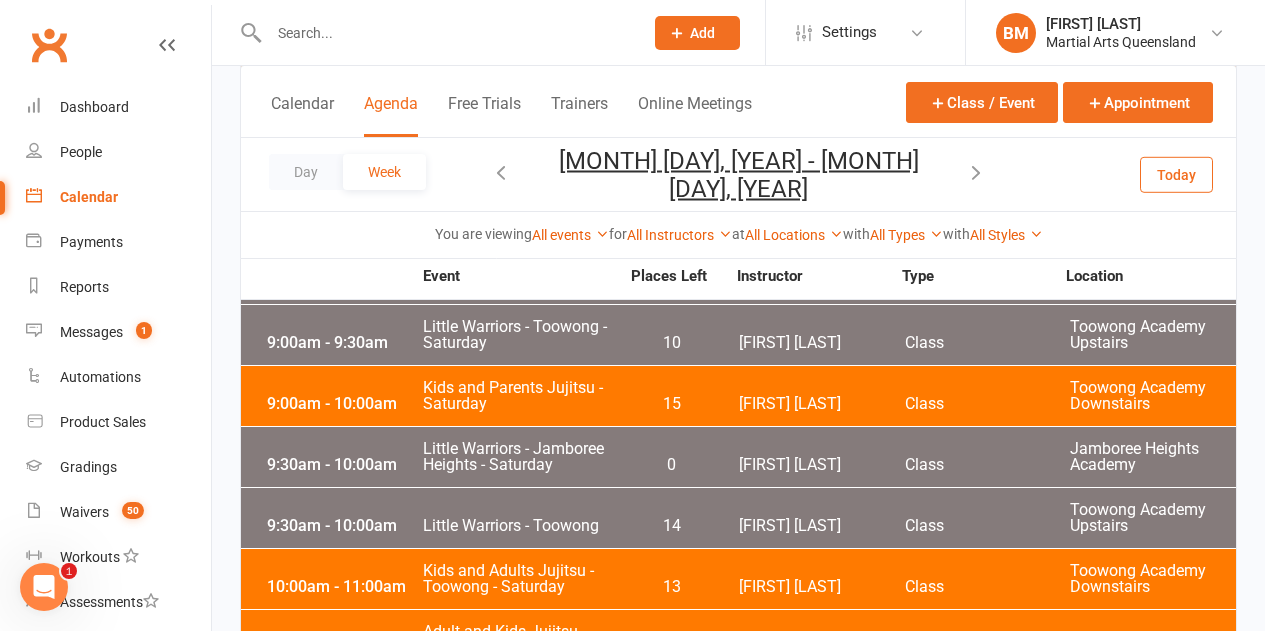 click on "Little Warriors - Toowong" at bounding box center (520, 526) 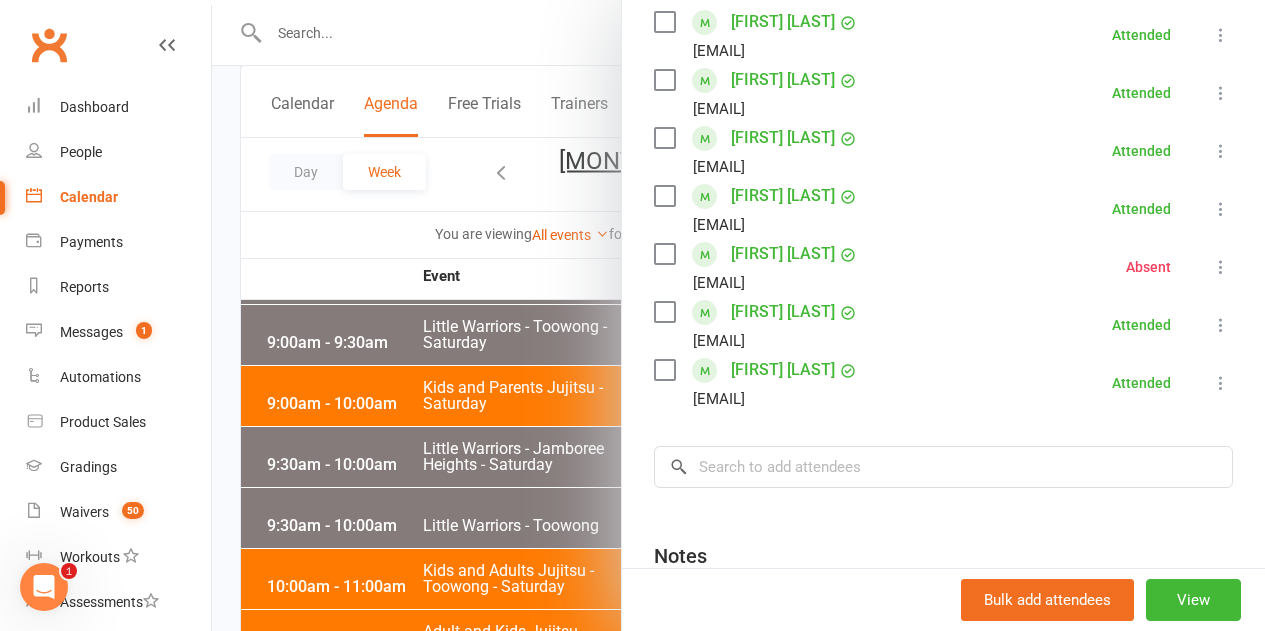 scroll, scrollTop: 600, scrollLeft: 0, axis: vertical 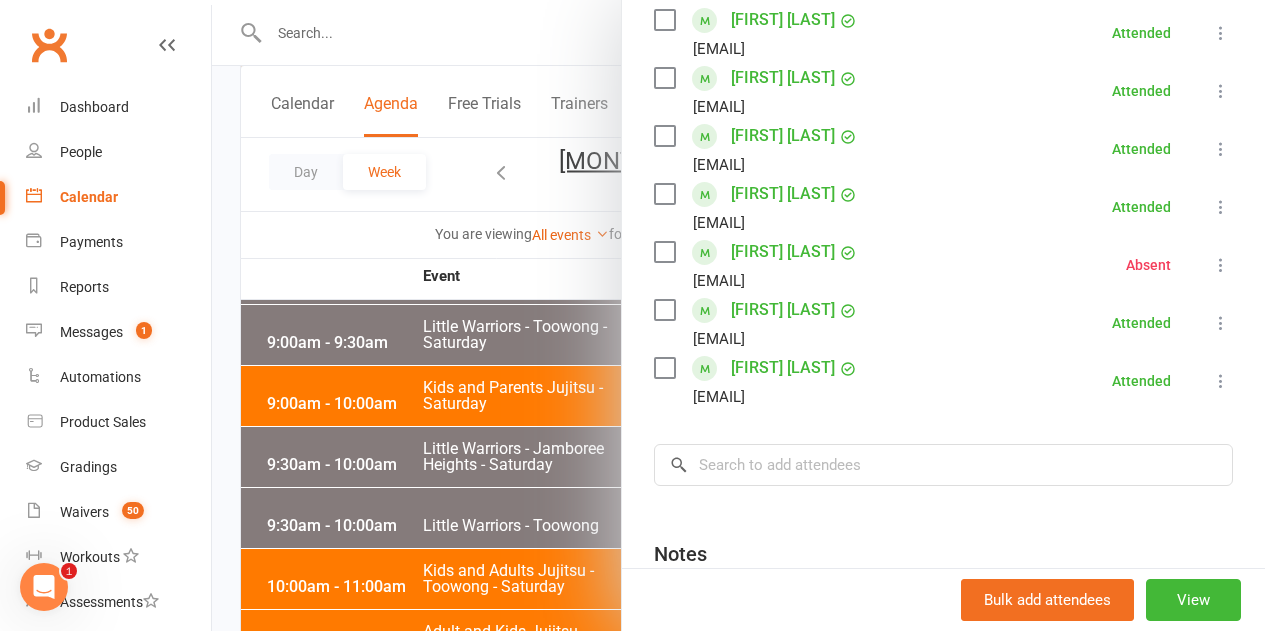 click at bounding box center (738, 315) 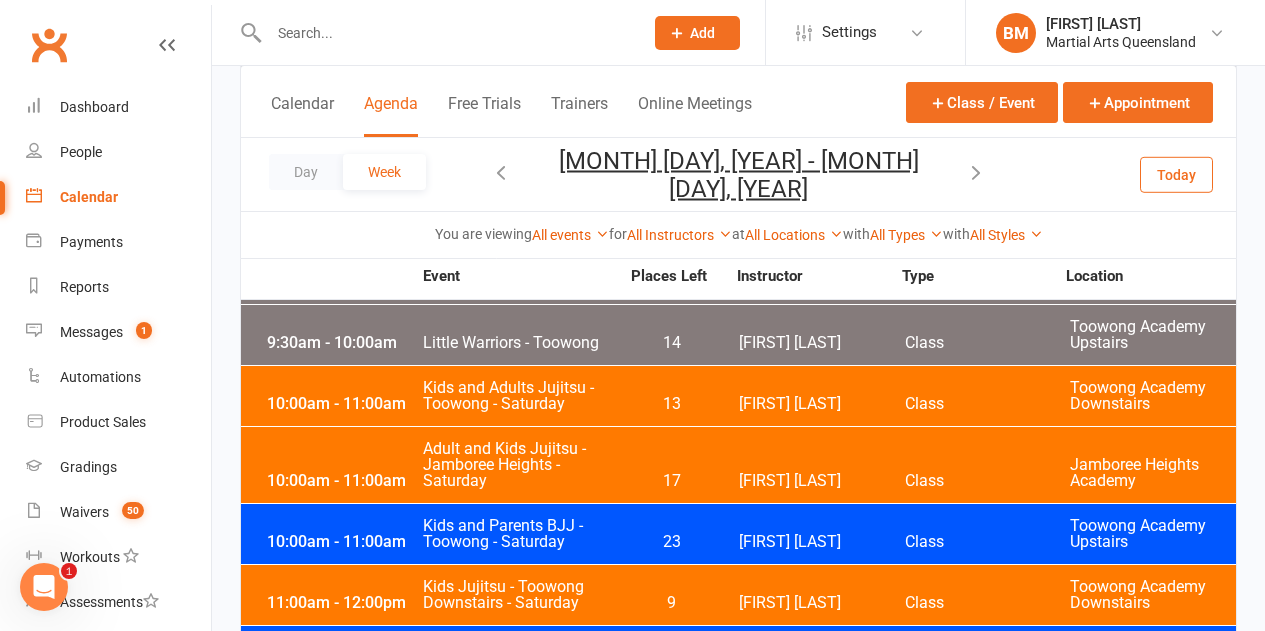 scroll, scrollTop: 5462, scrollLeft: 0, axis: vertical 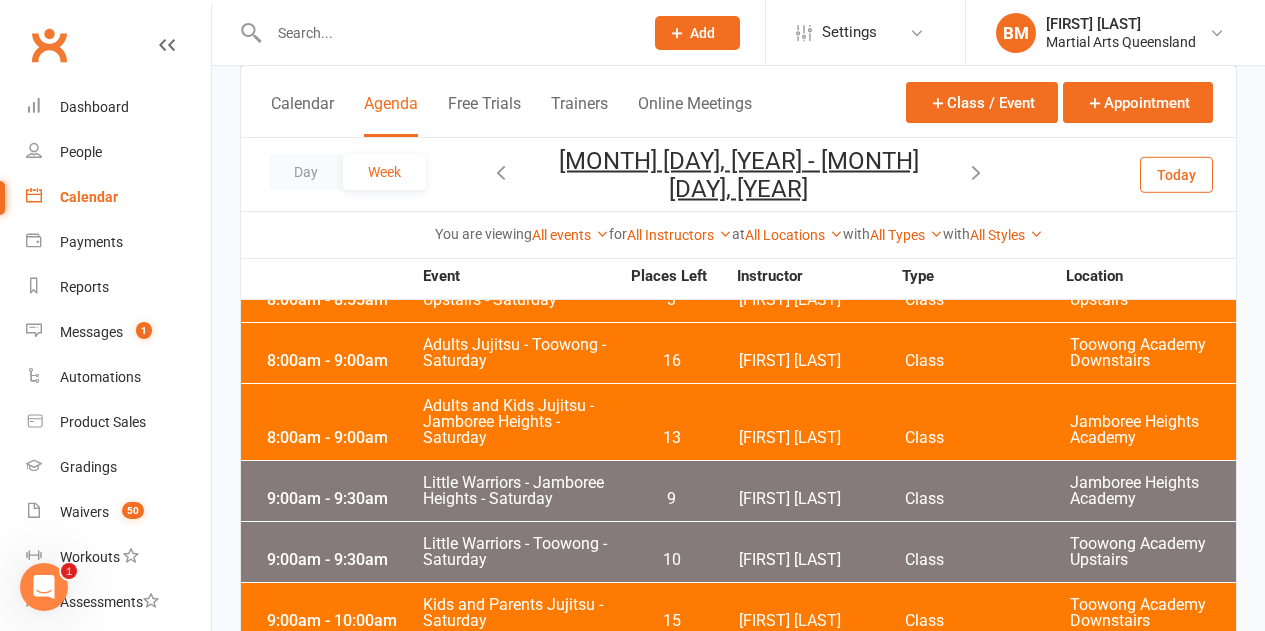 click at bounding box center [501, 172] 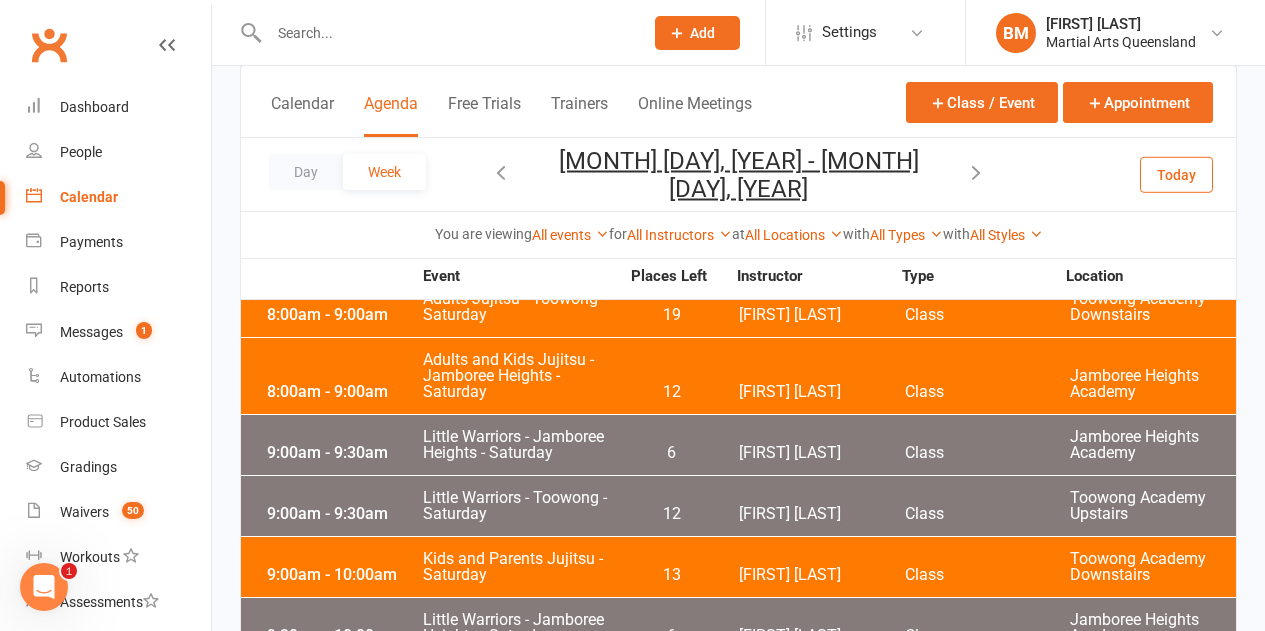 click at bounding box center (501, 172) 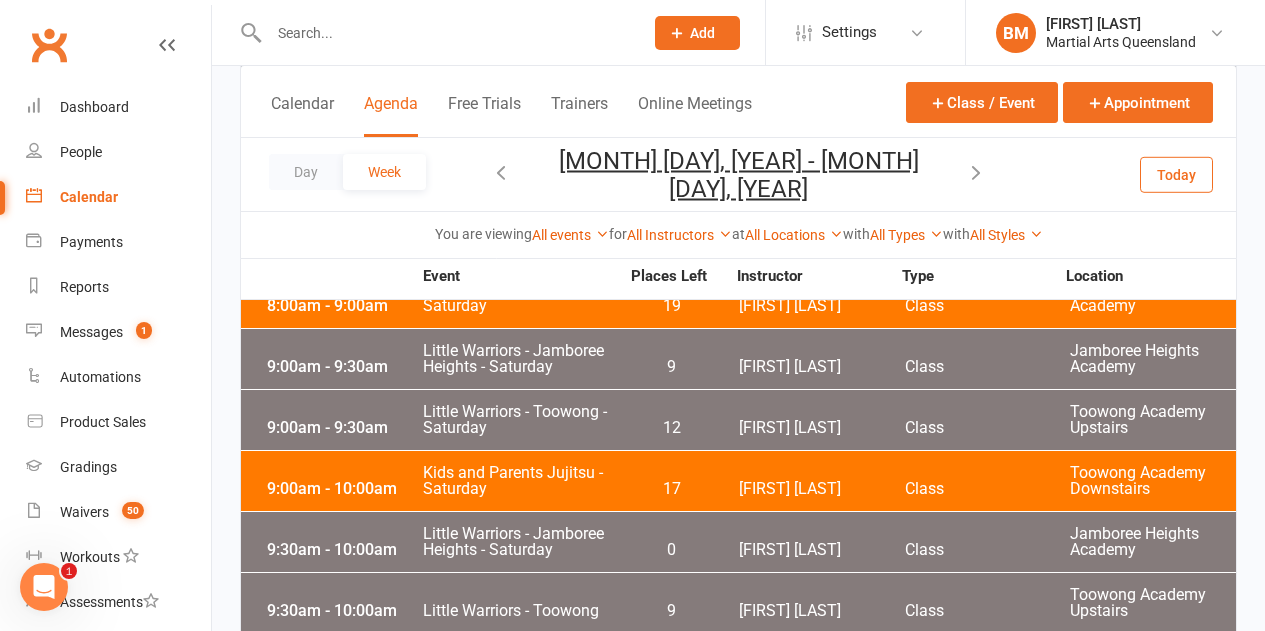 scroll, scrollTop: 5171, scrollLeft: 0, axis: vertical 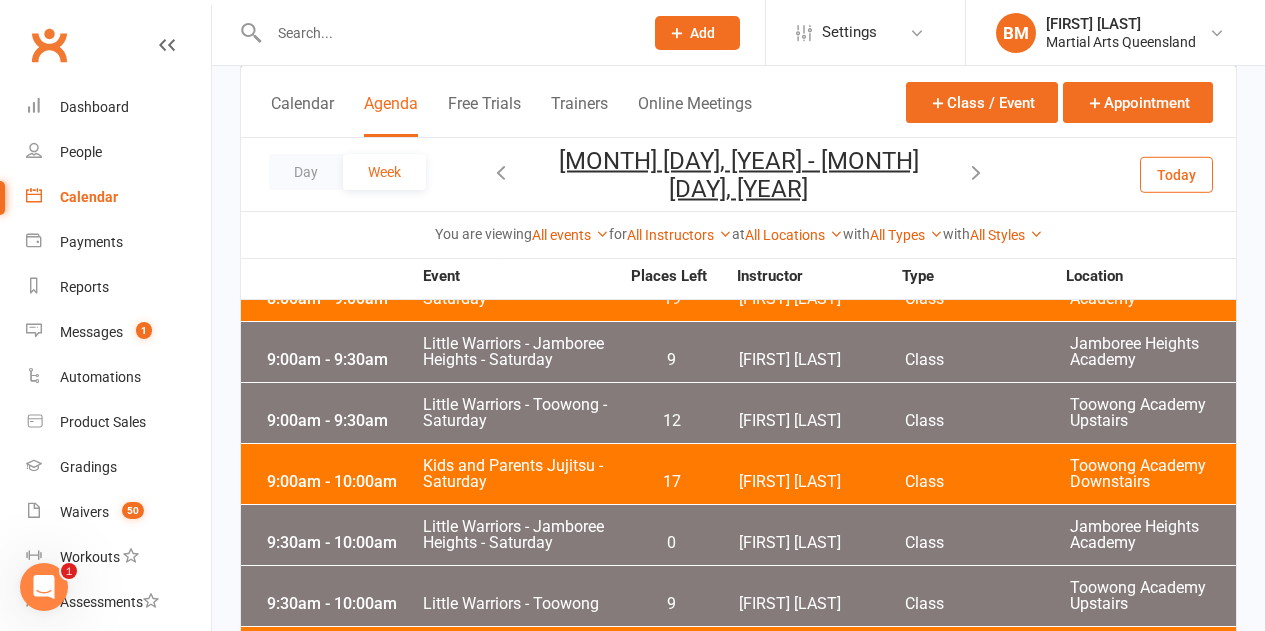 click on "9:00am - 9:30am Little Warriors - Toowong - Saturday 12 [LAST] Class Toowong Academy Upstairs" at bounding box center [738, 413] 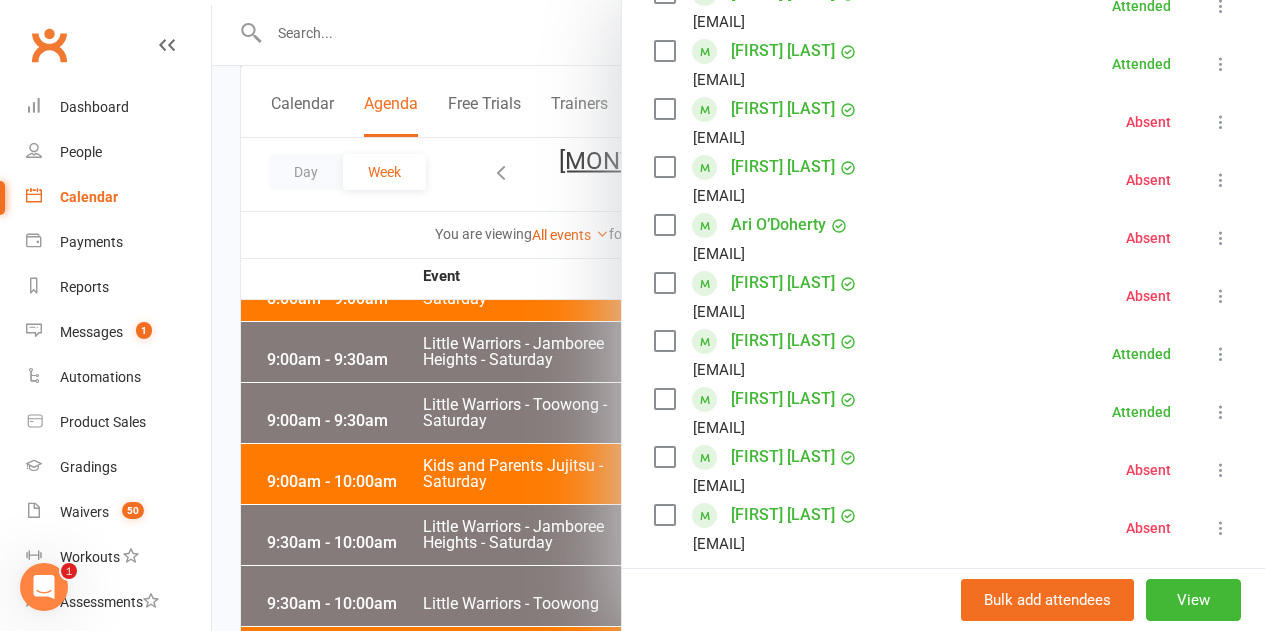 scroll, scrollTop: 600, scrollLeft: 0, axis: vertical 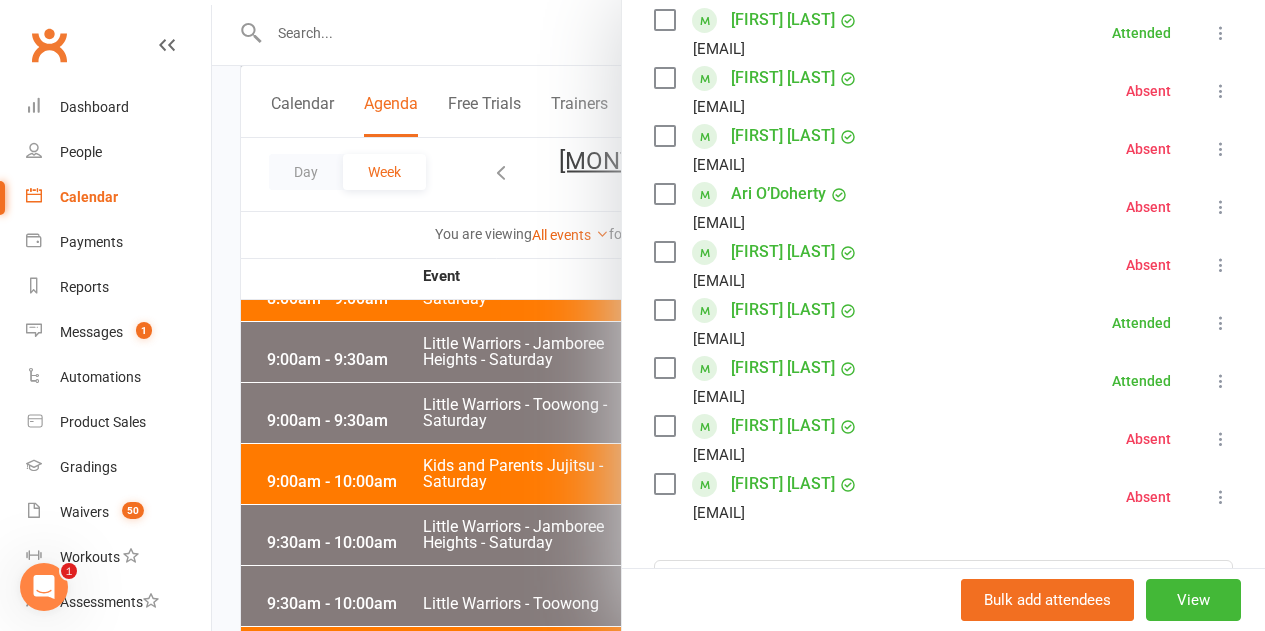 drag, startPoint x: 484, startPoint y: 484, endPoint x: 462, endPoint y: 523, distance: 44.777225 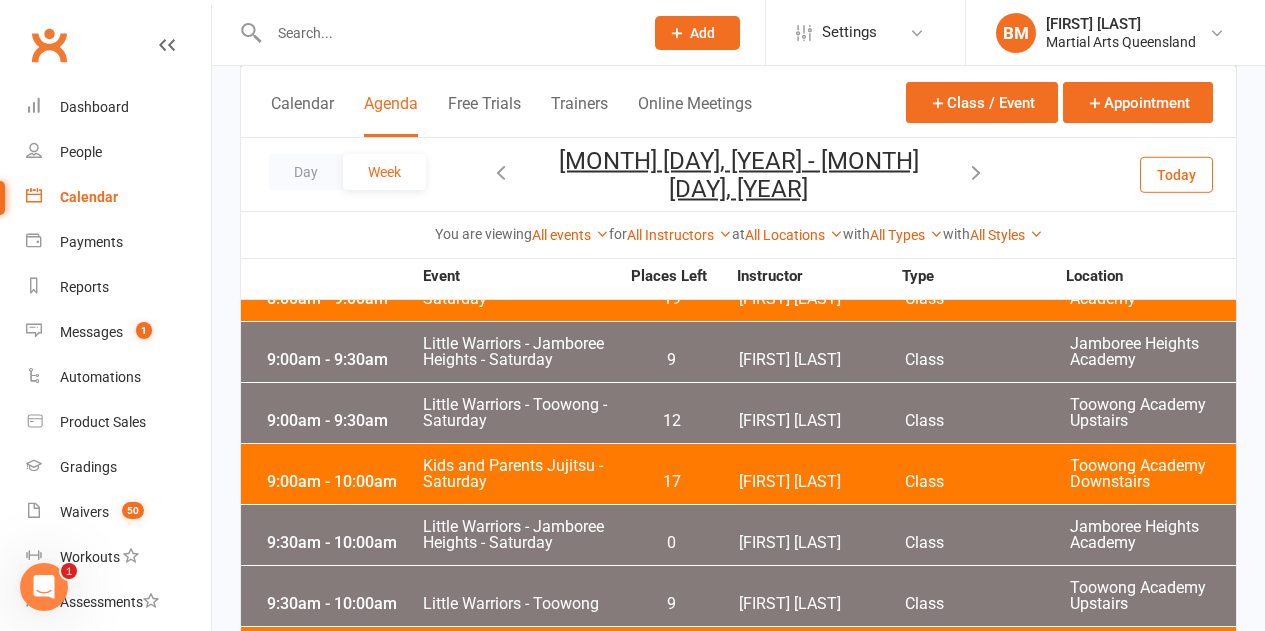 click on "Little Warriors - Toowong" at bounding box center [520, 604] 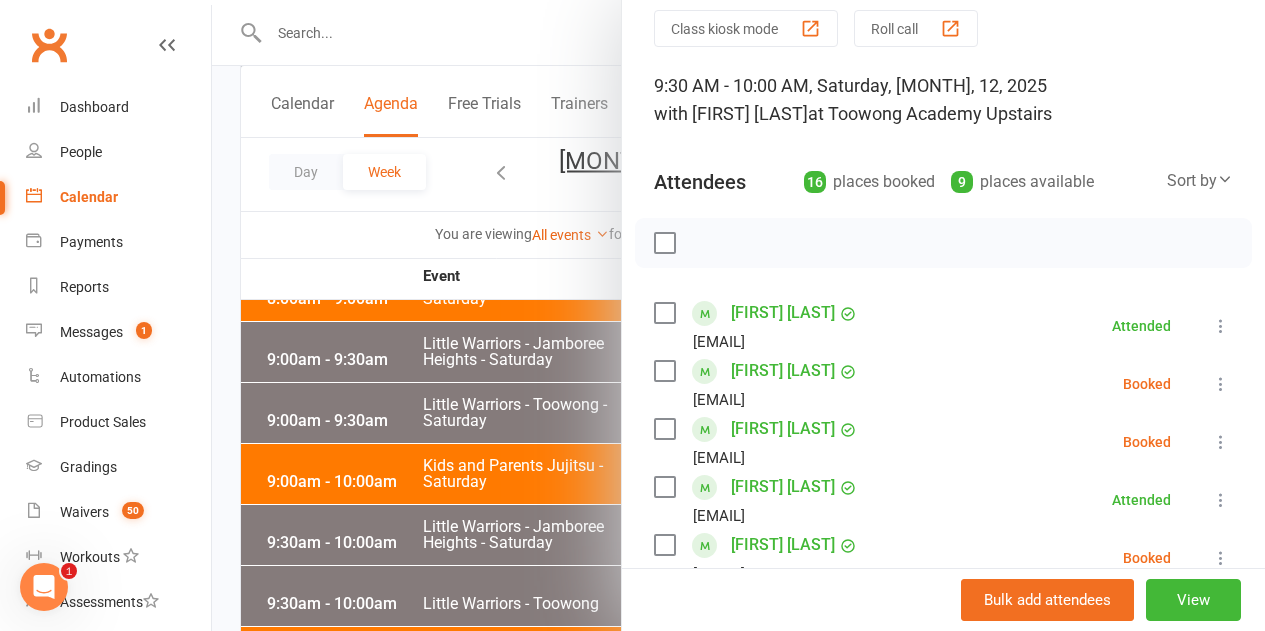 scroll, scrollTop: 62, scrollLeft: 0, axis: vertical 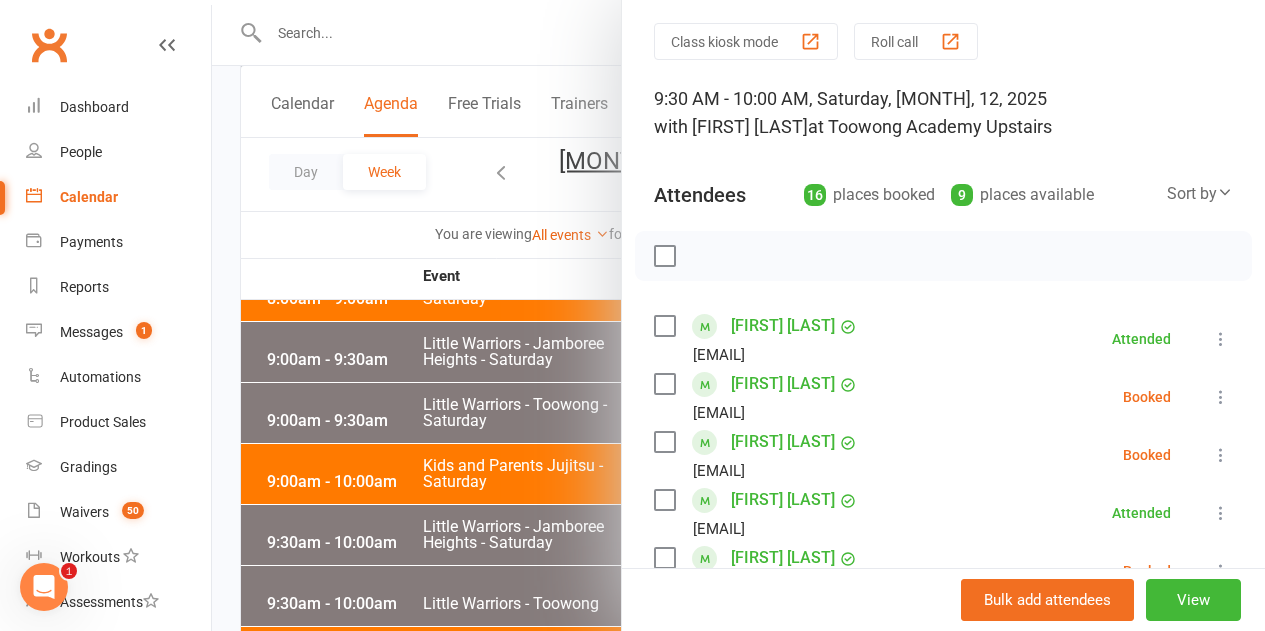 click at bounding box center (738, 315) 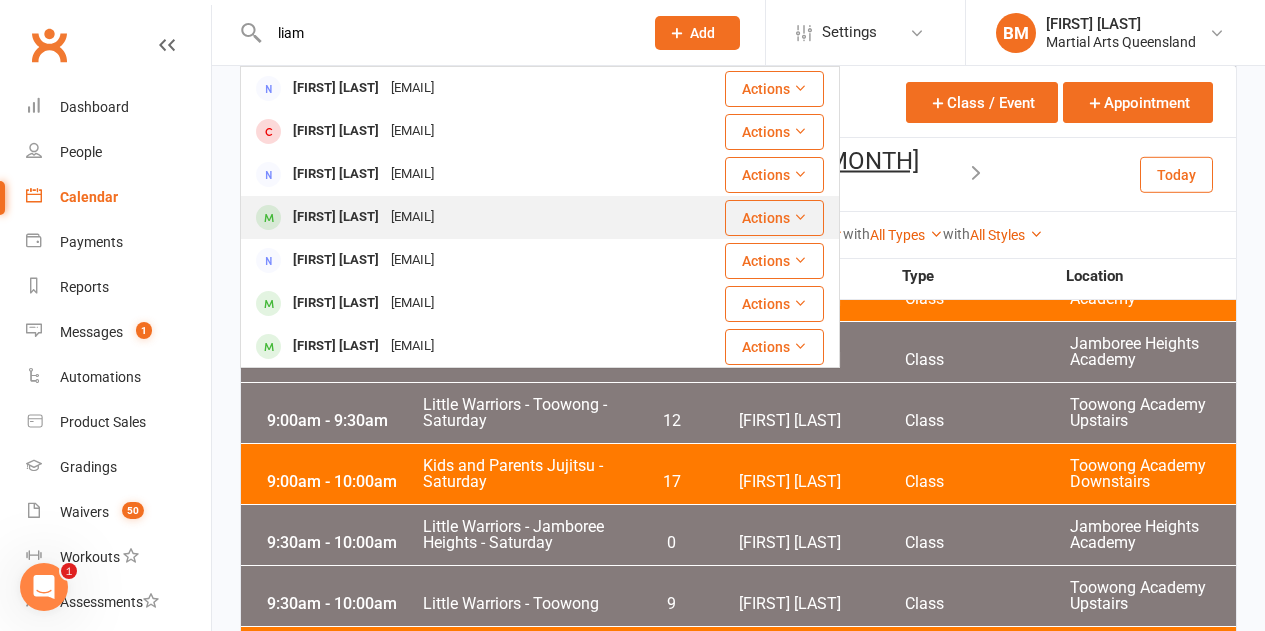 type on "liam" 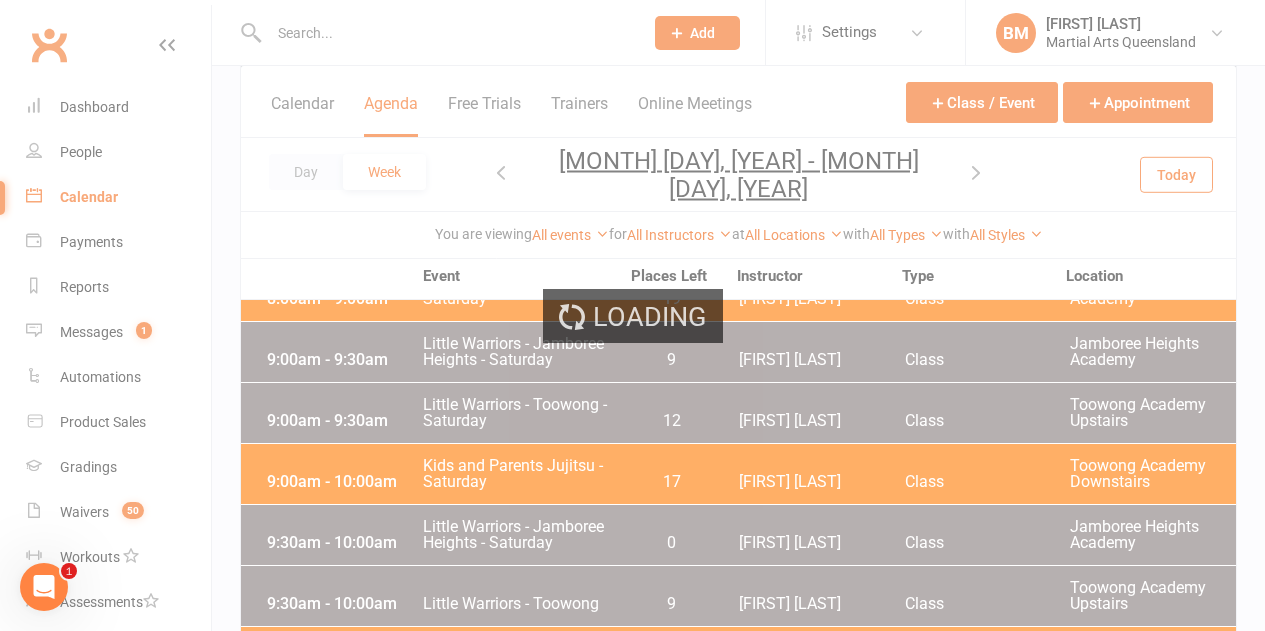 scroll, scrollTop: 0, scrollLeft: 0, axis: both 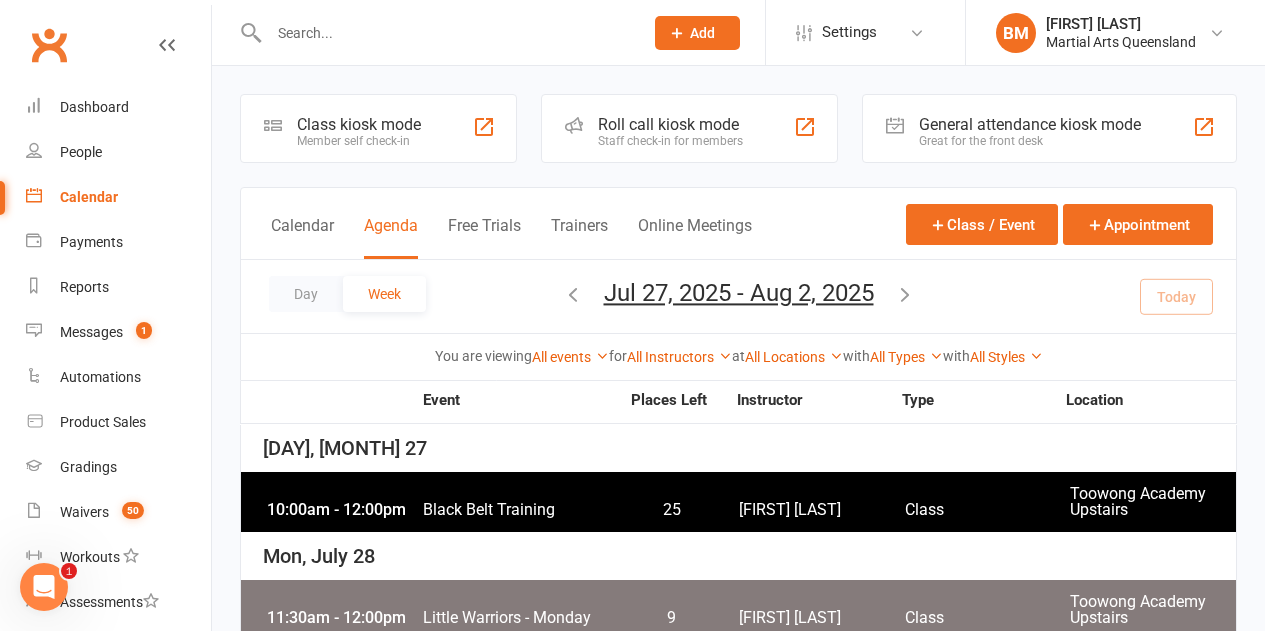 click at bounding box center [434, 32] 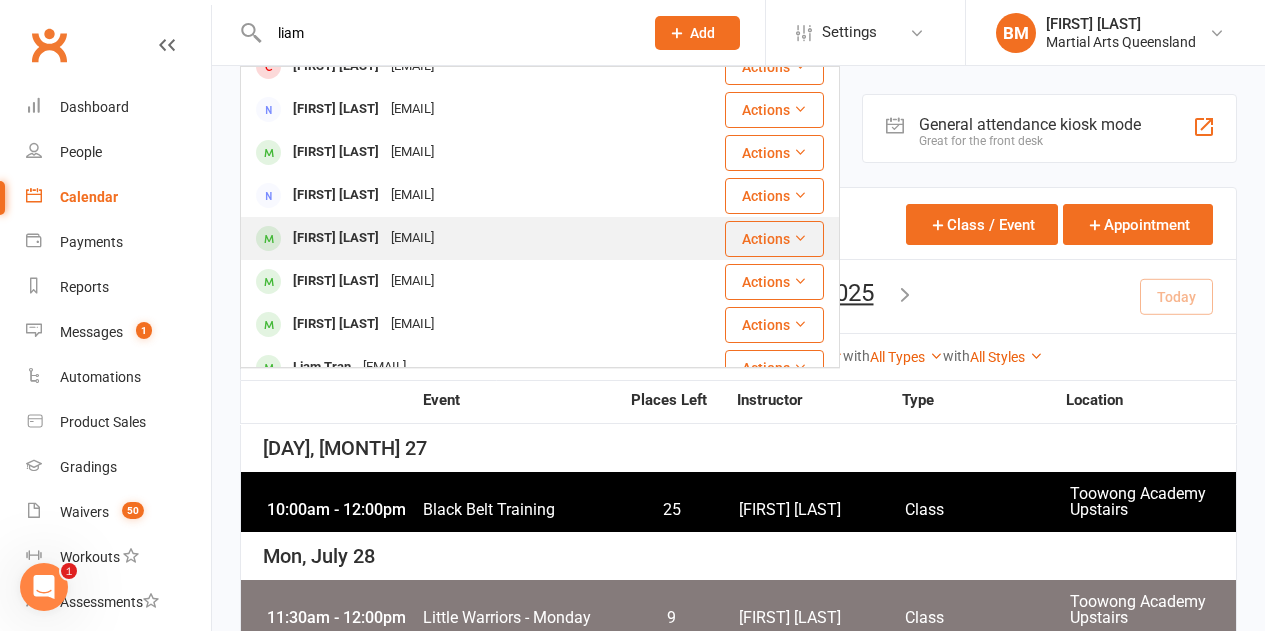 scroll, scrollTop: 100, scrollLeft: 0, axis: vertical 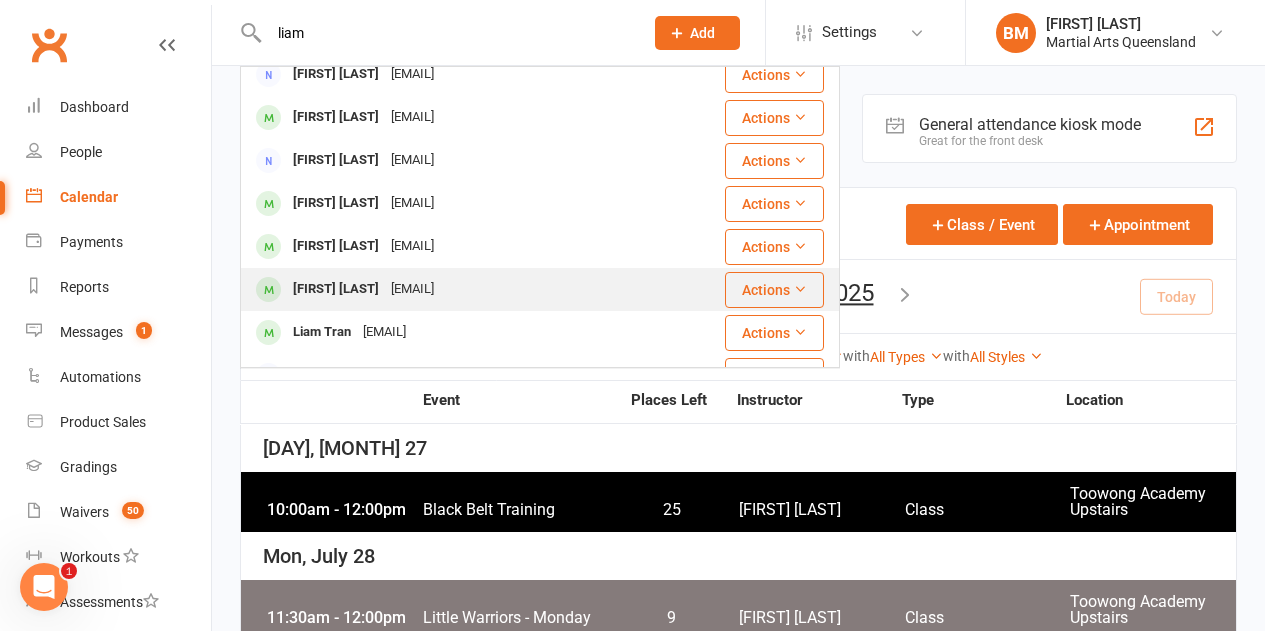 type on "liam" 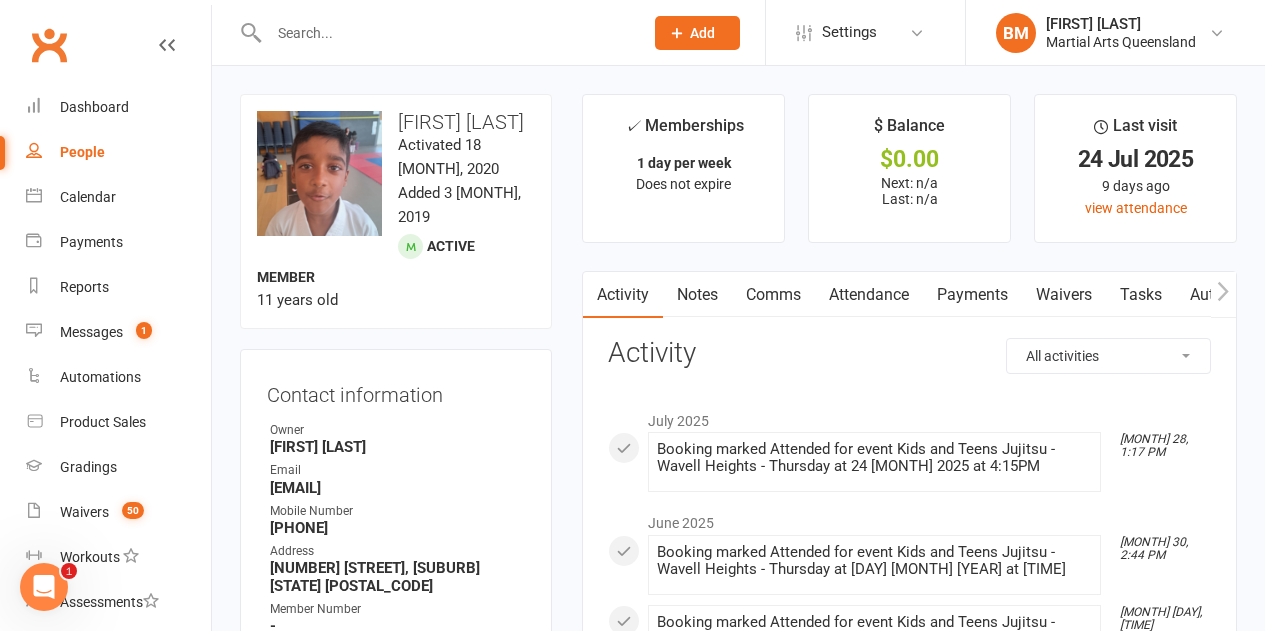 click at bounding box center (446, 33) 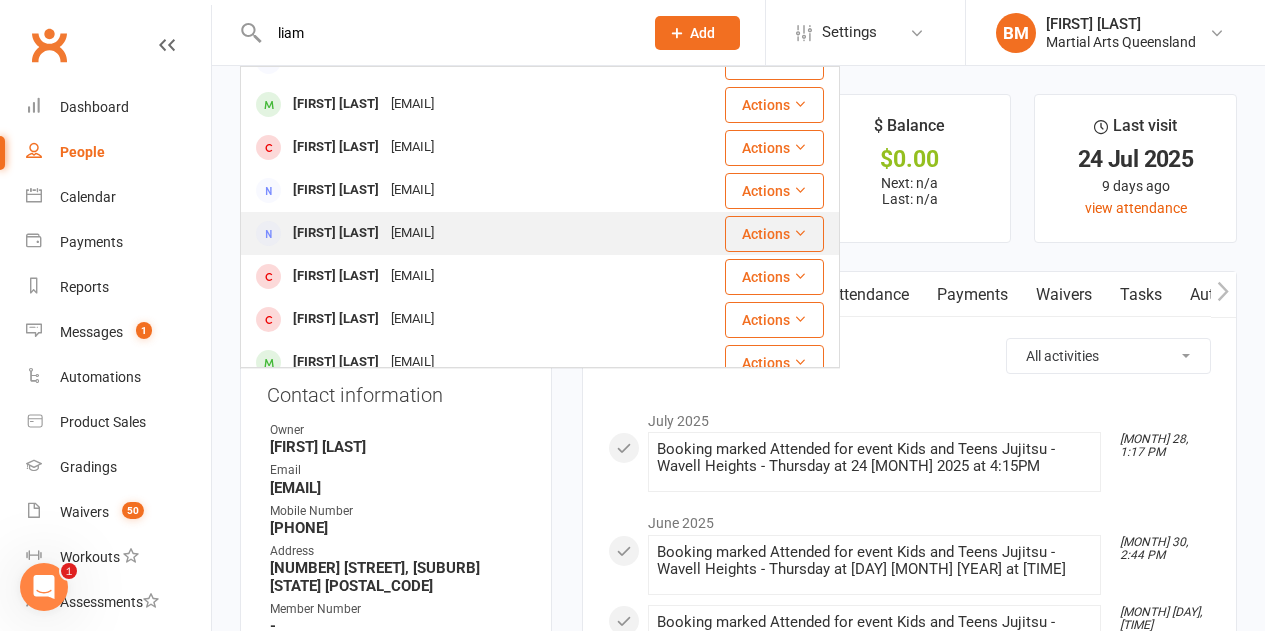 scroll, scrollTop: 560, scrollLeft: 0, axis: vertical 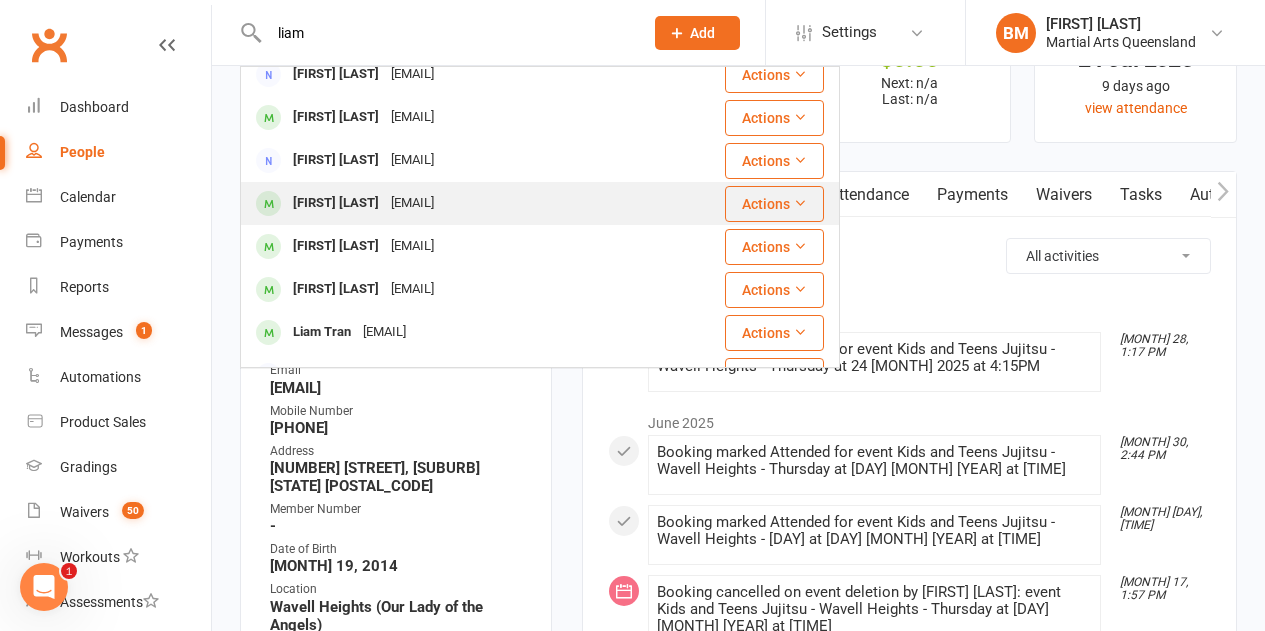 type on "liam" 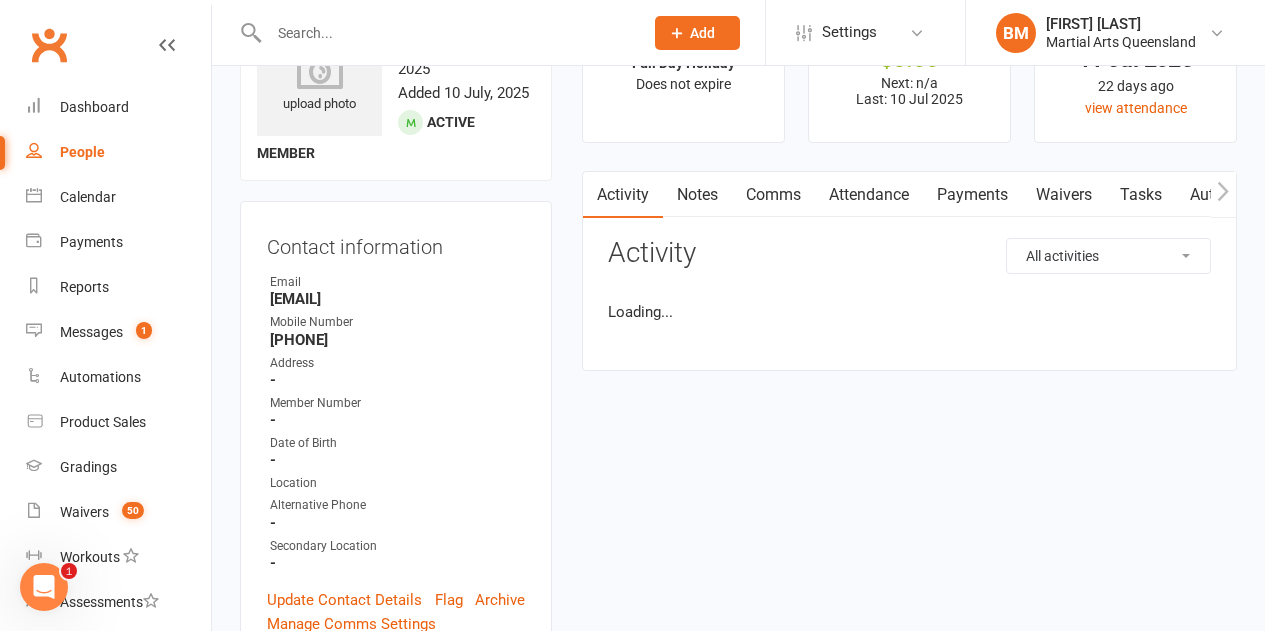 scroll, scrollTop: 0, scrollLeft: 0, axis: both 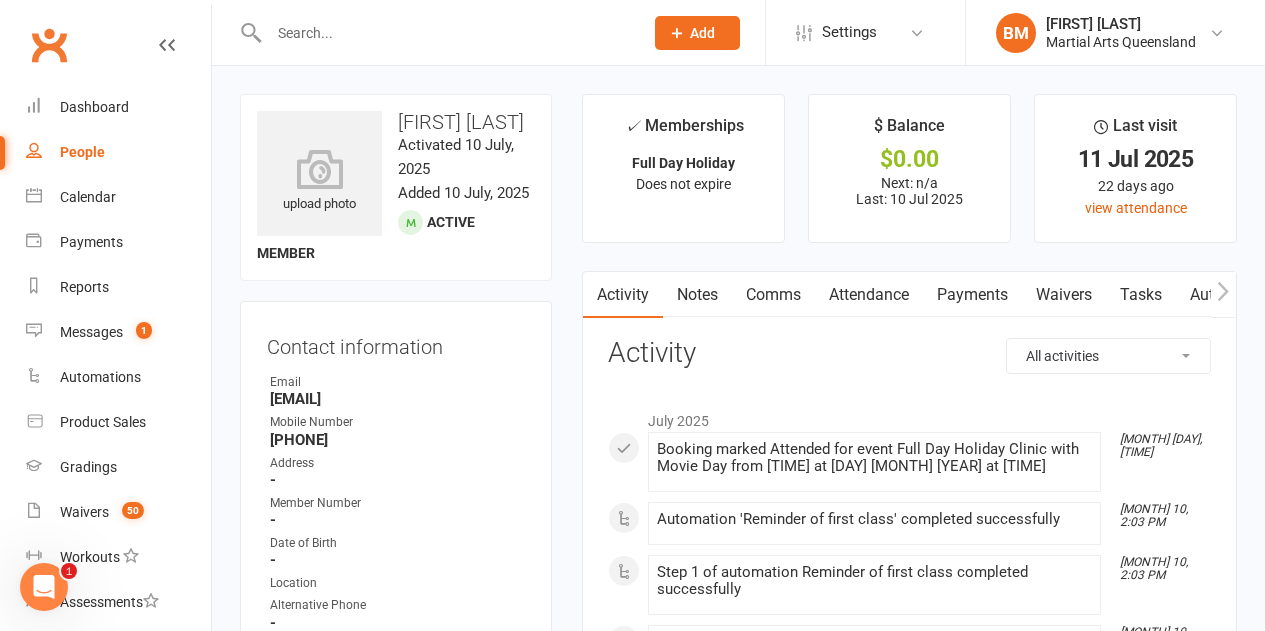 click at bounding box center (434, 32) 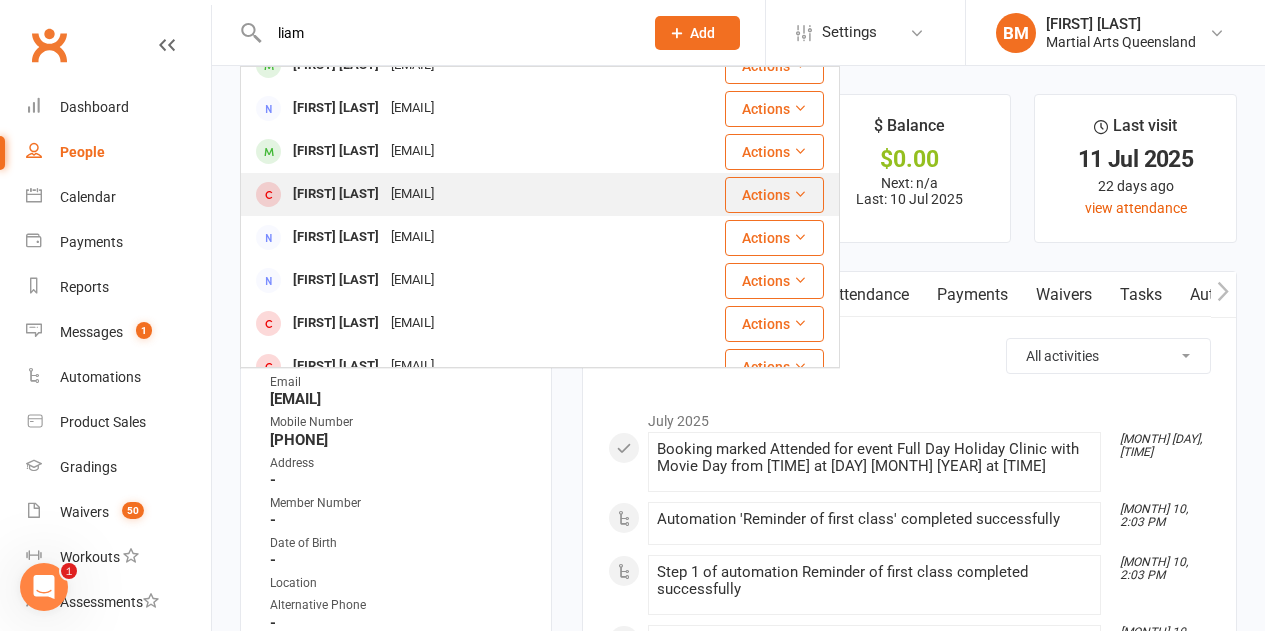 scroll, scrollTop: 560, scrollLeft: 0, axis: vertical 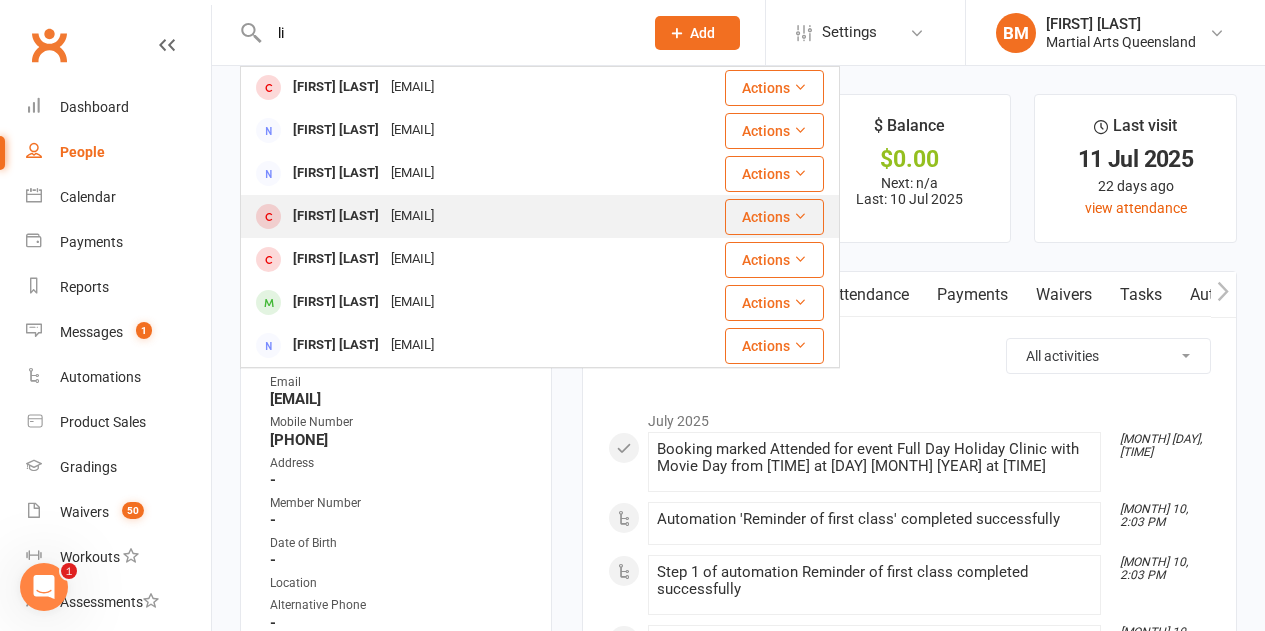 type on "l" 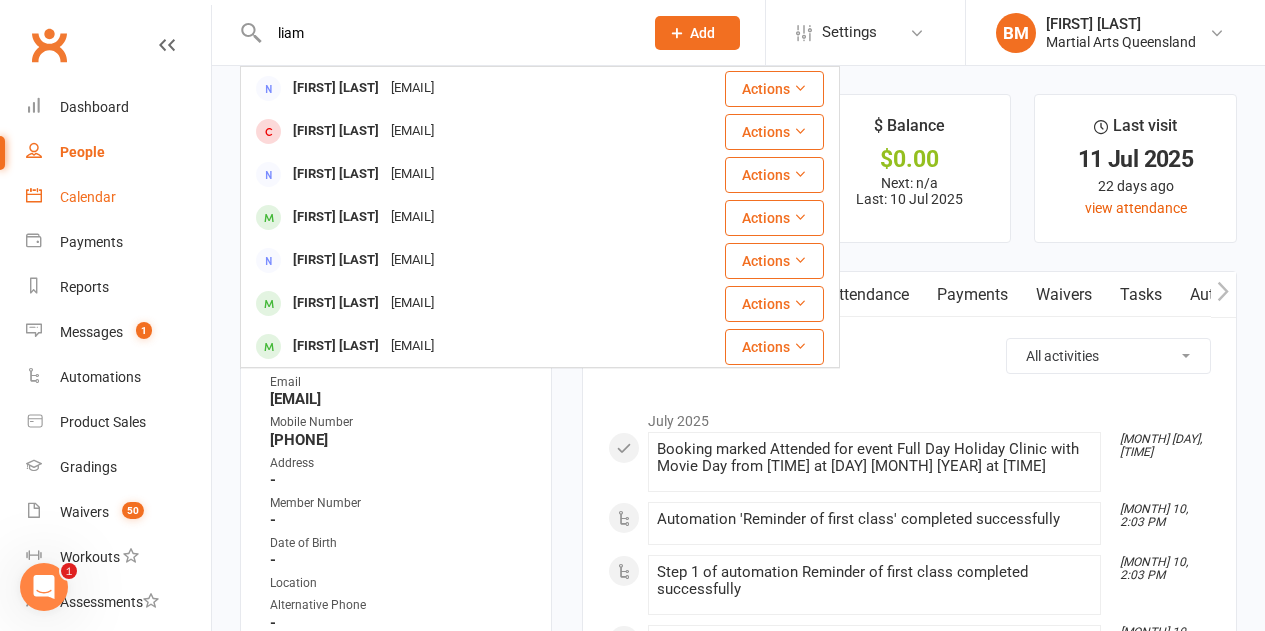 type on "liam" 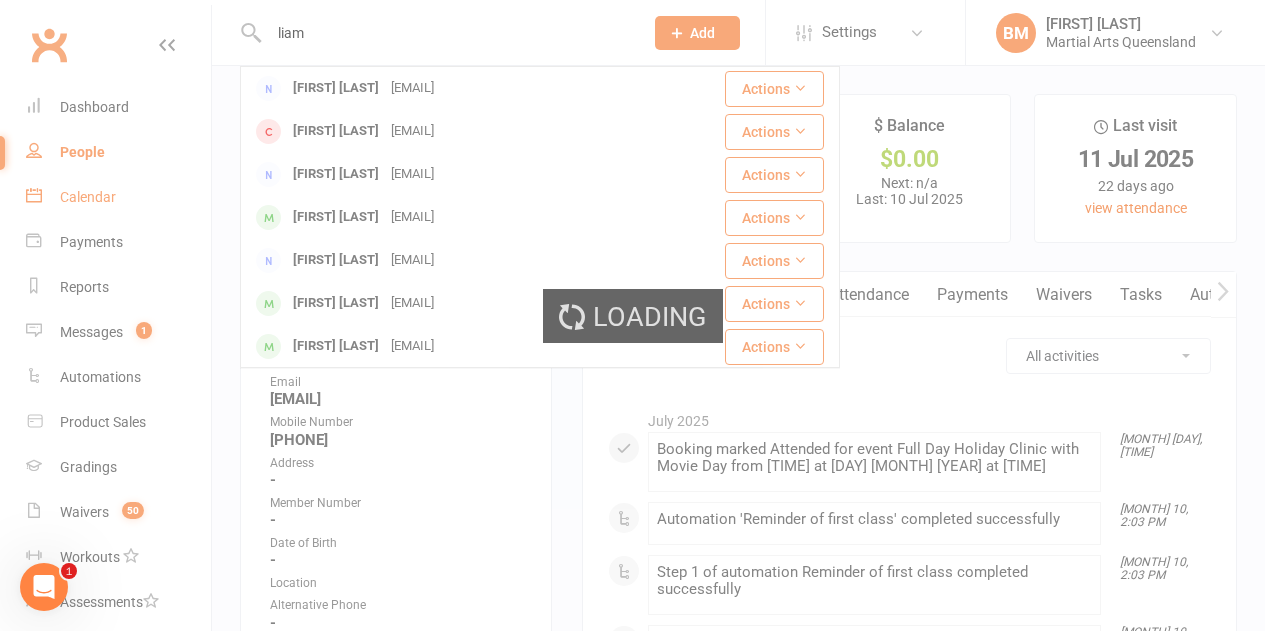 type 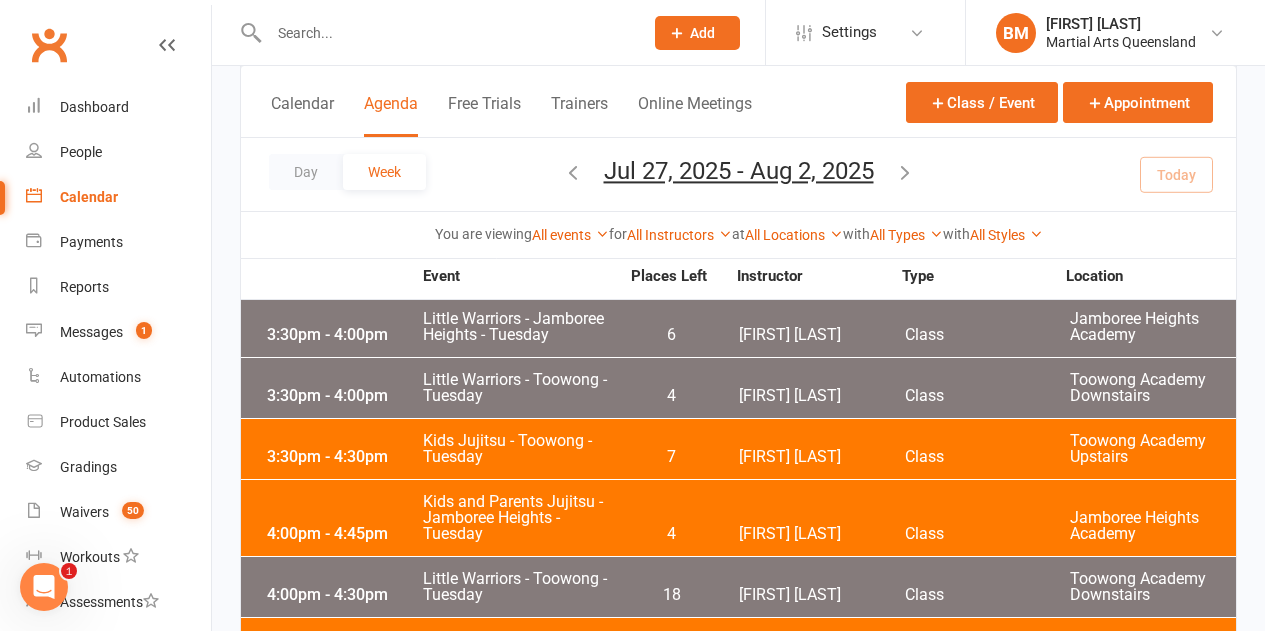 scroll, scrollTop: 1100, scrollLeft: 0, axis: vertical 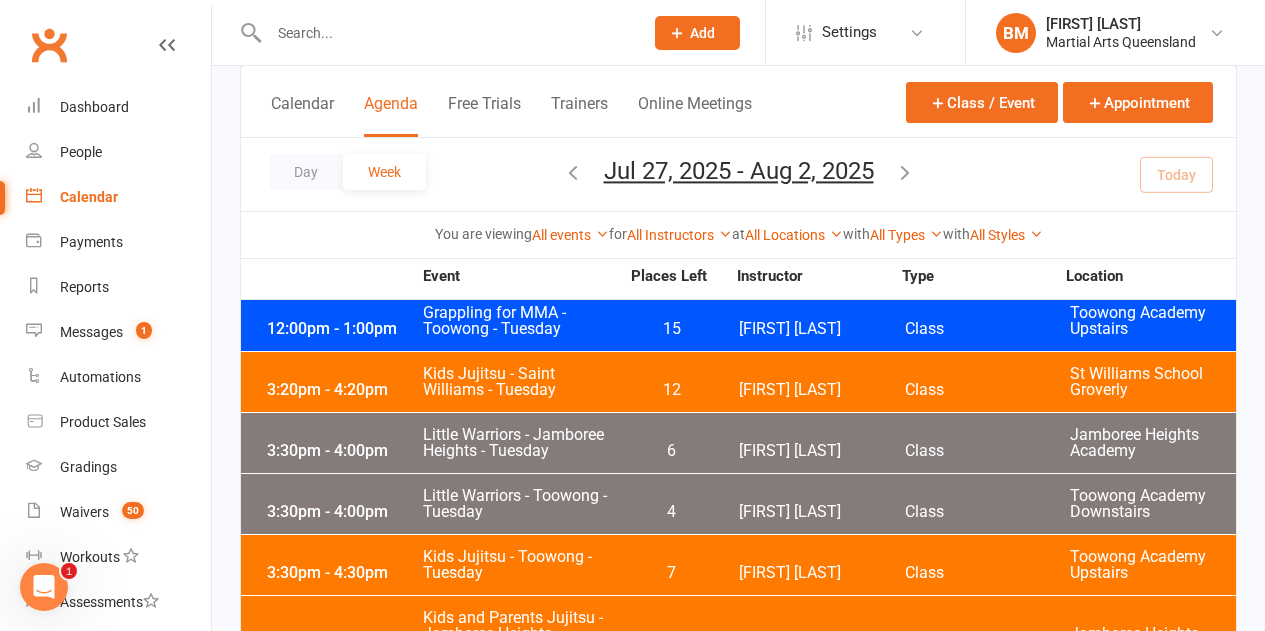 click on "Little Warriors - Toowong - Tuesday" at bounding box center [520, 504] 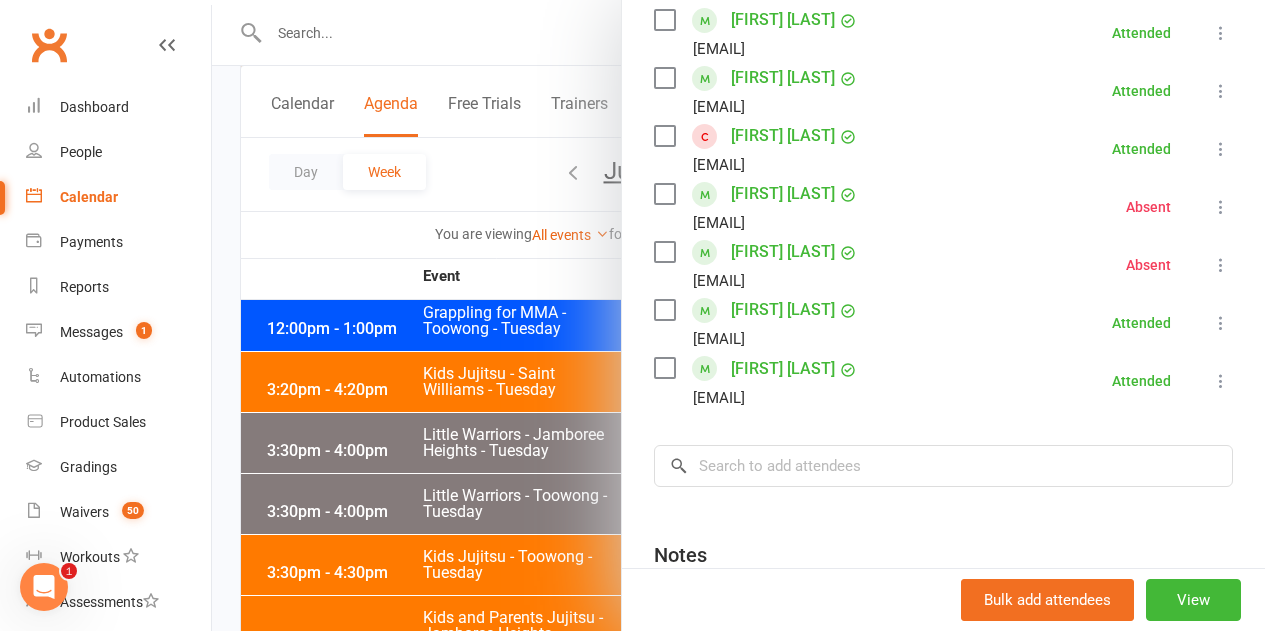 scroll, scrollTop: 900, scrollLeft: 0, axis: vertical 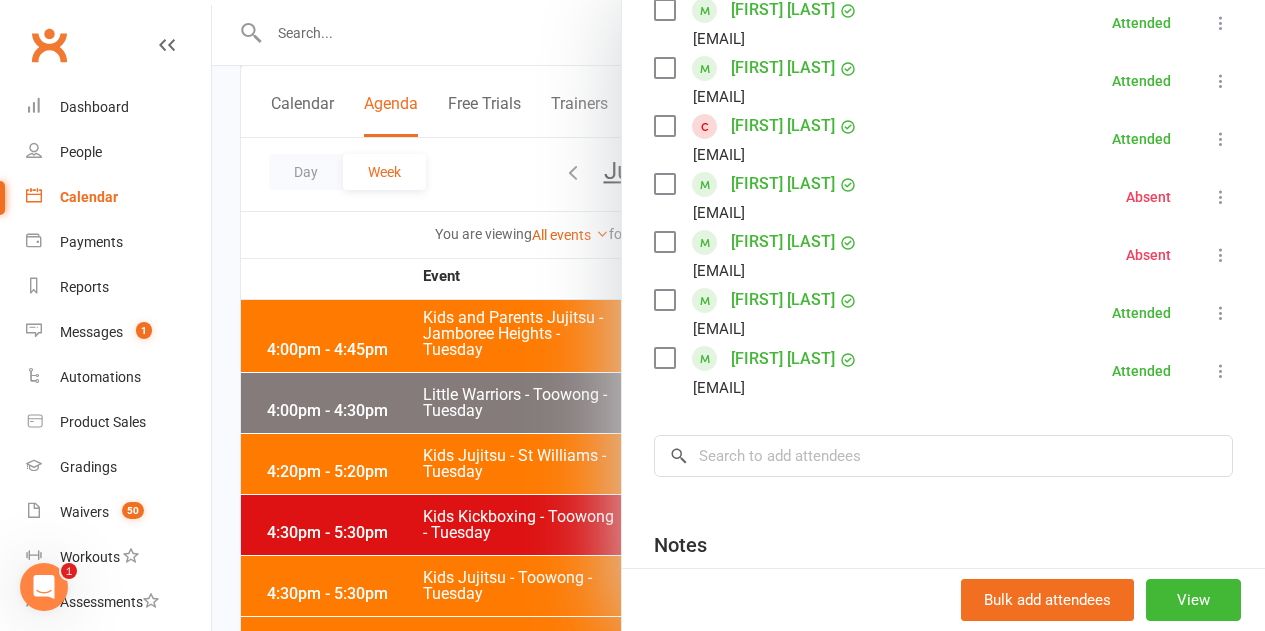 click at bounding box center [738, 315] 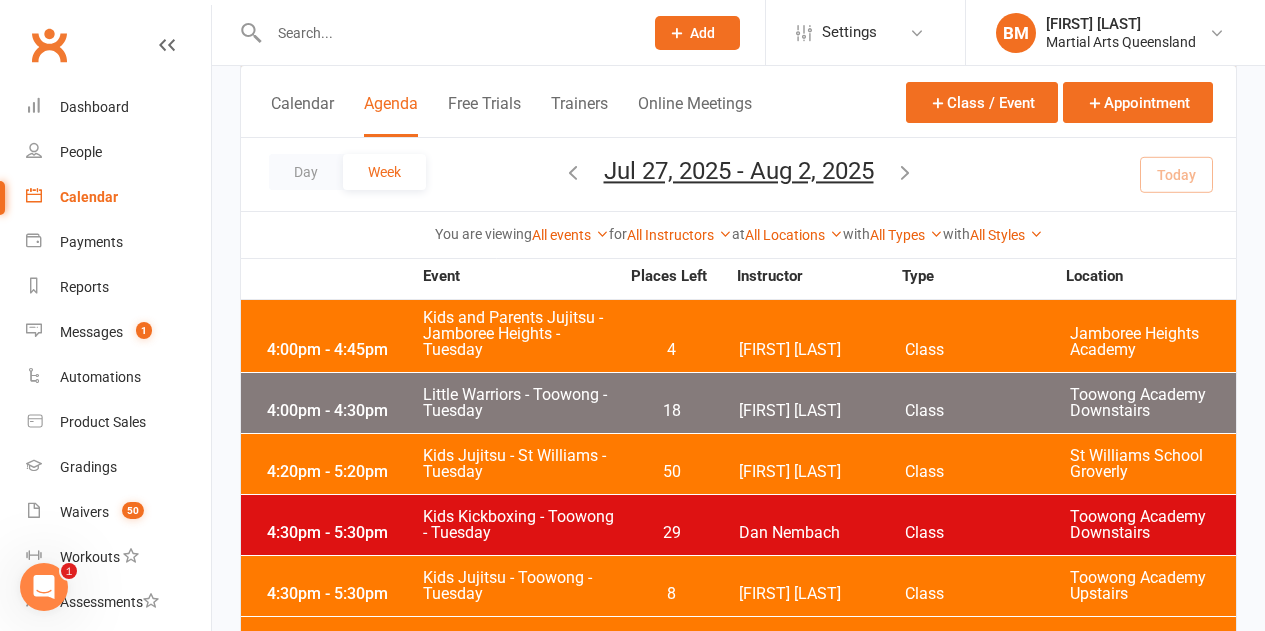 click on "4:00pm - 4:30pm" at bounding box center [342, 411] 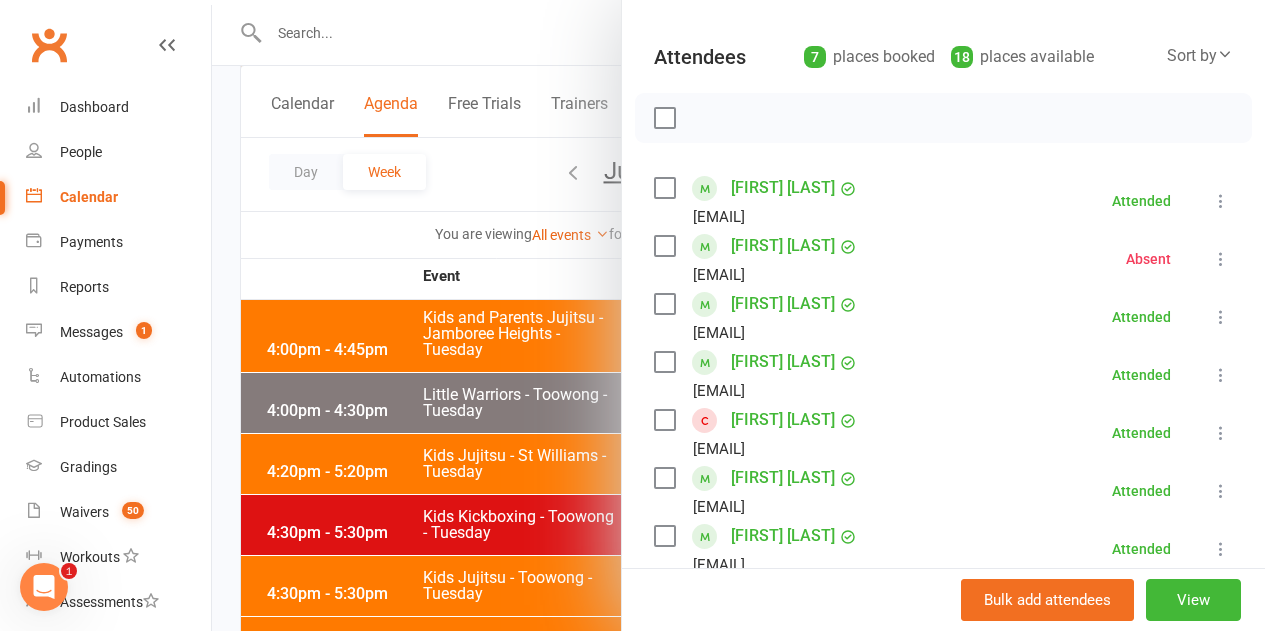 scroll, scrollTop: 300, scrollLeft: 0, axis: vertical 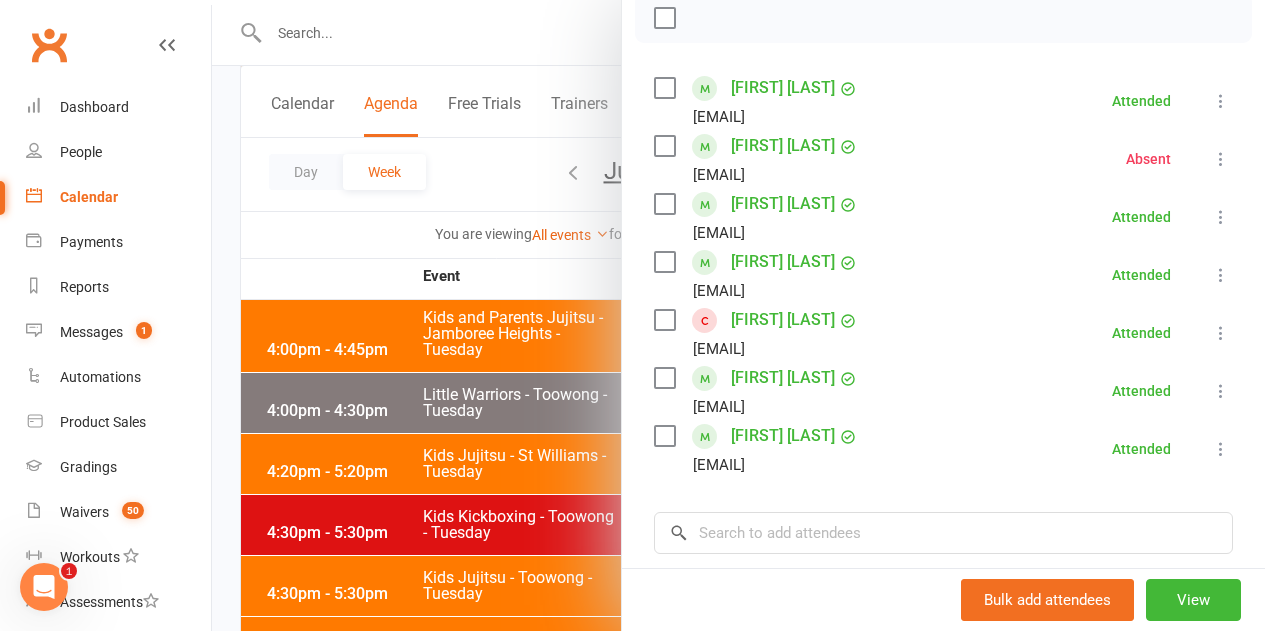 click at bounding box center (738, 315) 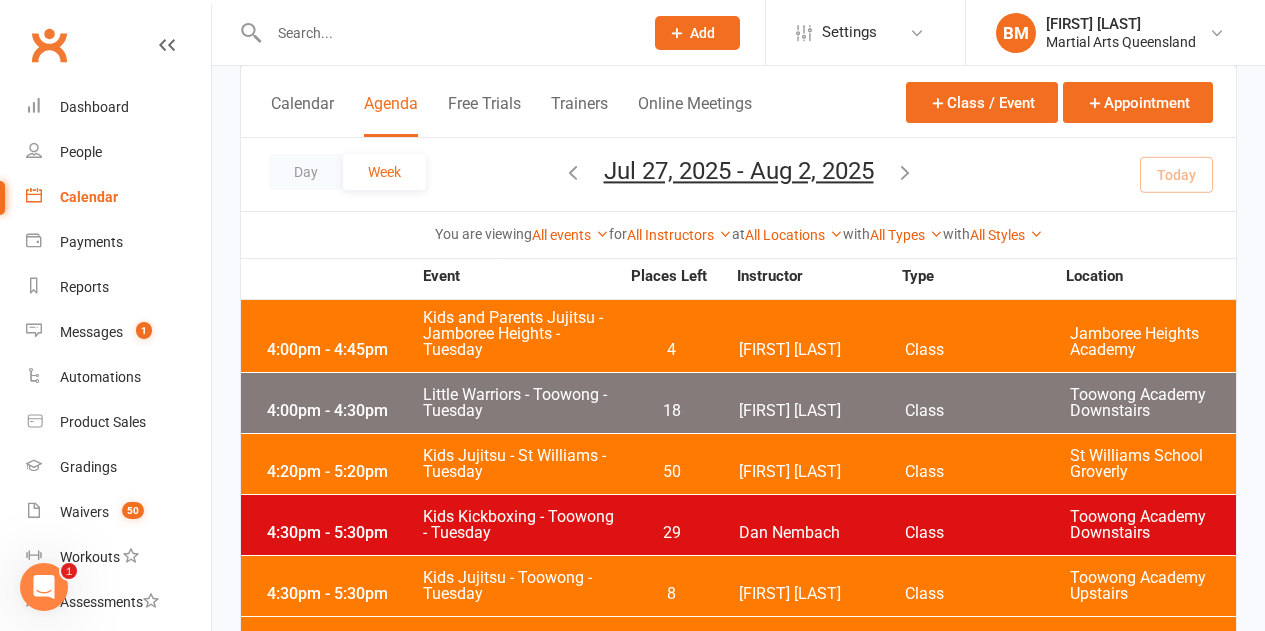 click at bounding box center (573, 172) 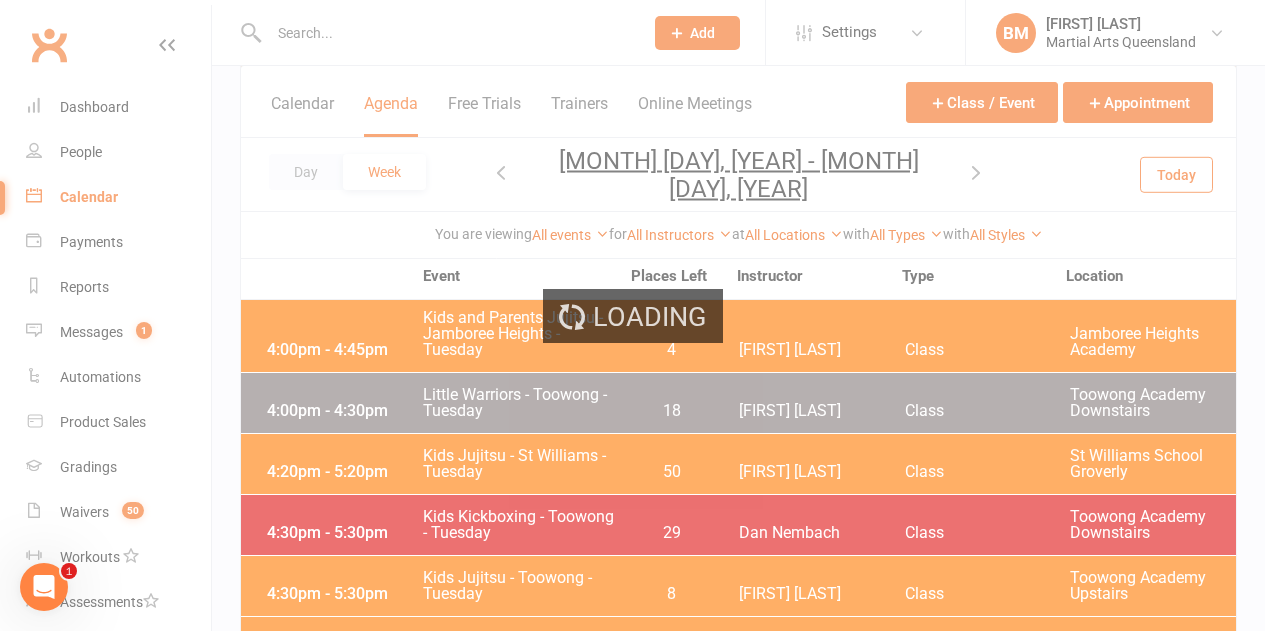 drag, startPoint x: 559, startPoint y: 174, endPoint x: 569, endPoint y: 167, distance: 12.206555 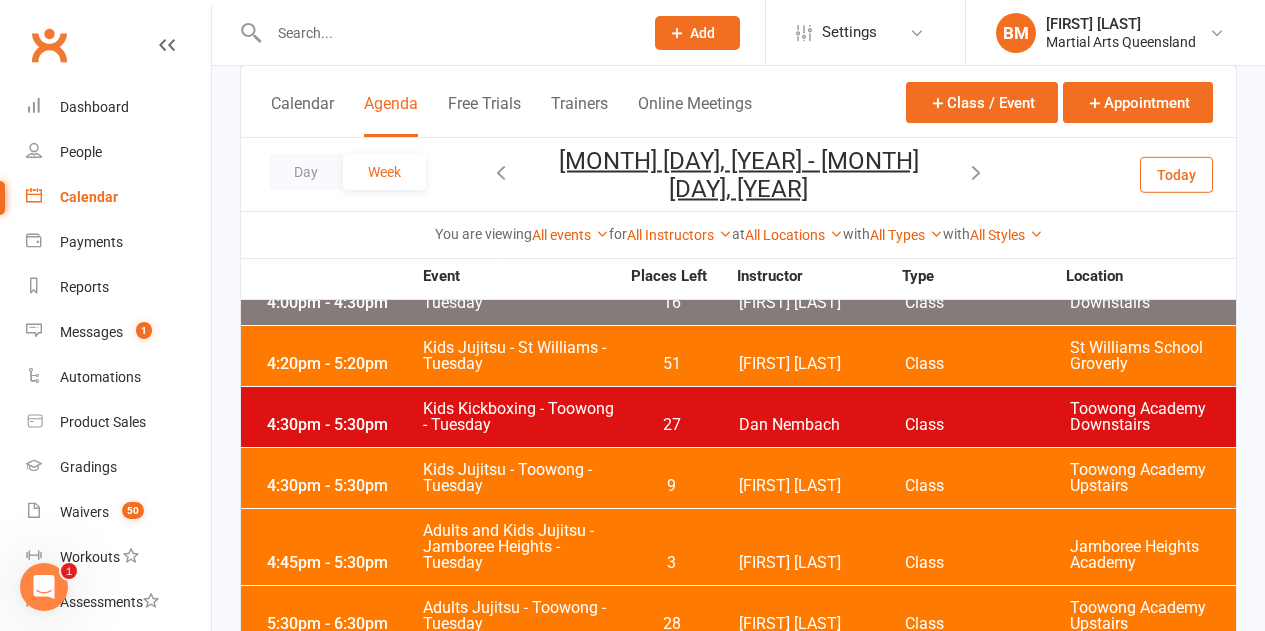 drag, startPoint x: 569, startPoint y: 178, endPoint x: 568, endPoint y: 329, distance: 151.00331 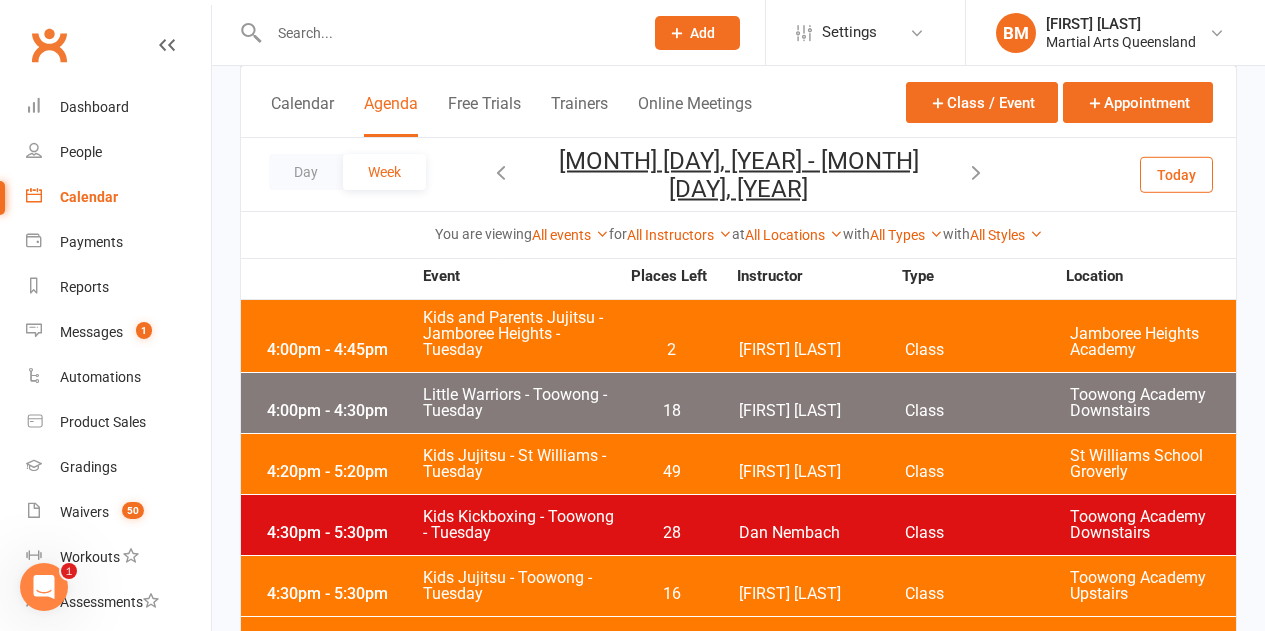 click on "Little Warriors - Toowong - Tuesday" at bounding box center [520, 403] 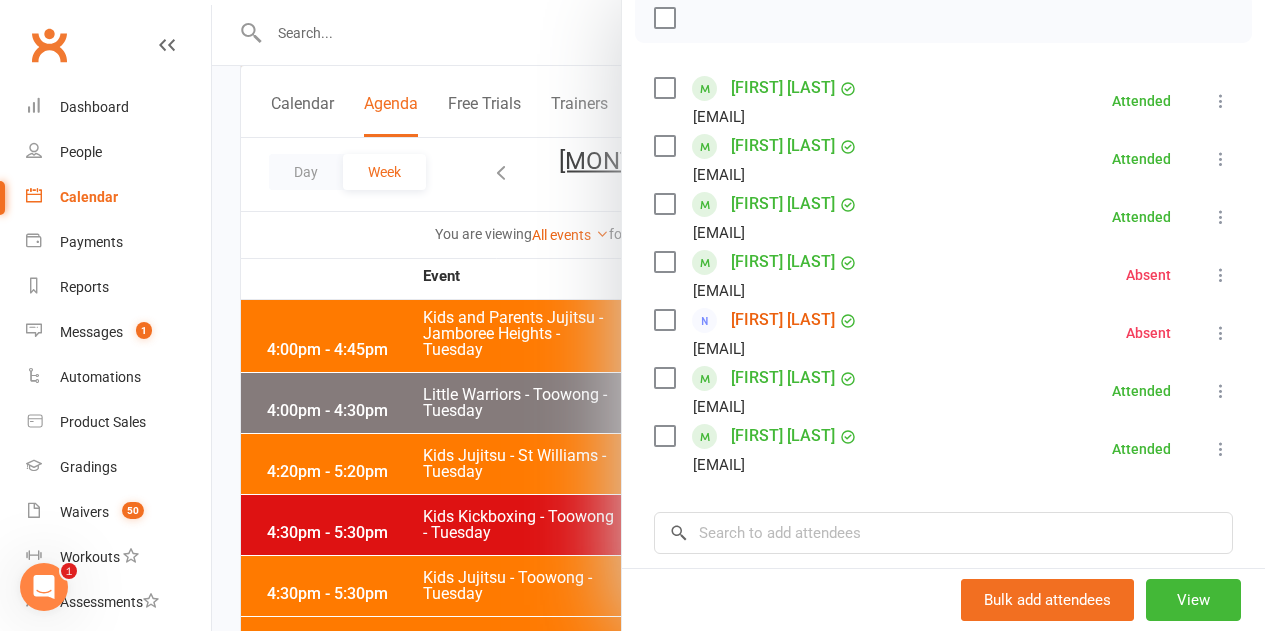 scroll, scrollTop: 400, scrollLeft: 0, axis: vertical 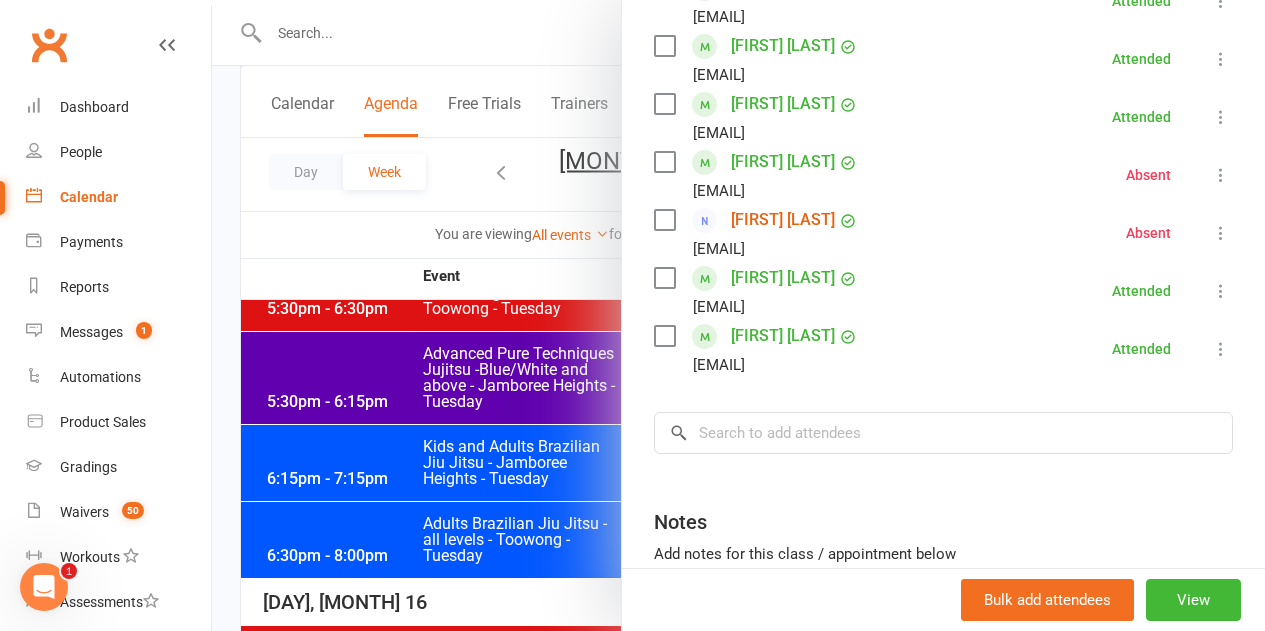click at bounding box center (738, 315) 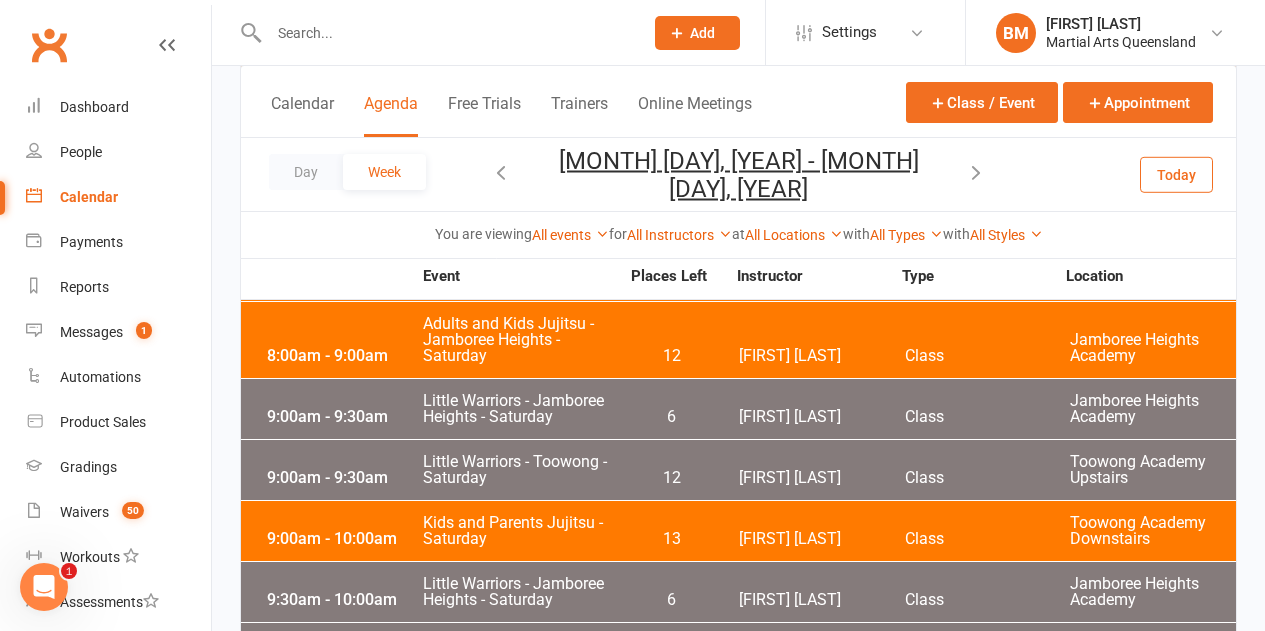 scroll, scrollTop: 5500, scrollLeft: 0, axis: vertical 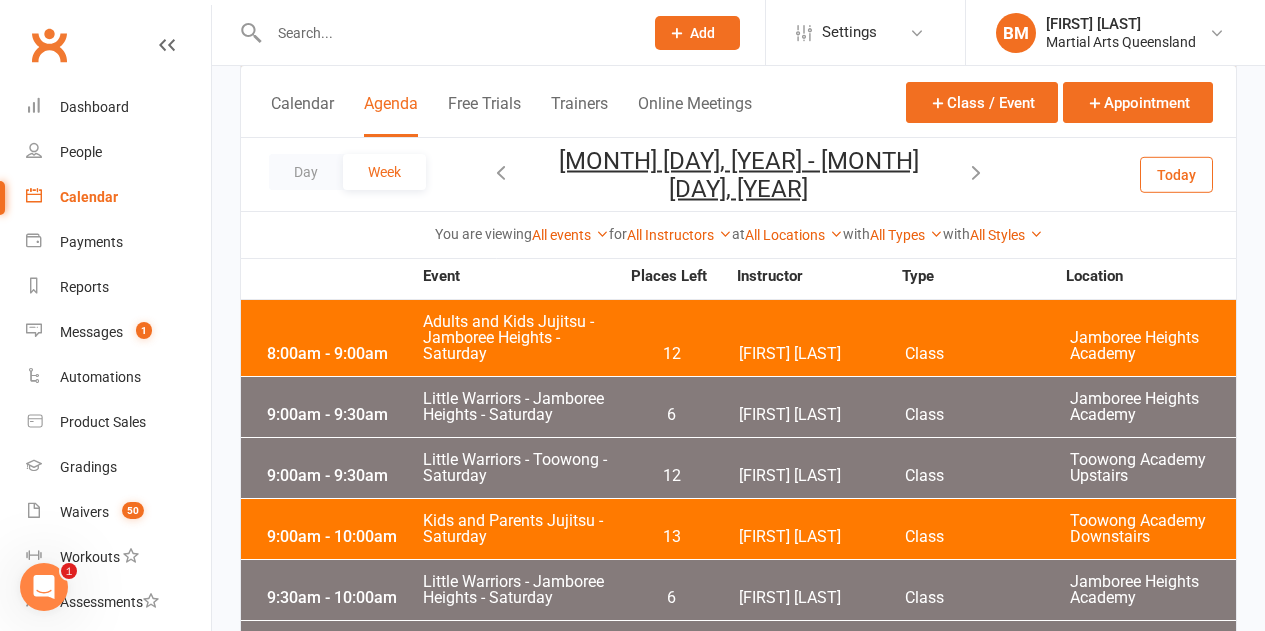 click on "9:00am - 9:30am" at bounding box center (342, 476) 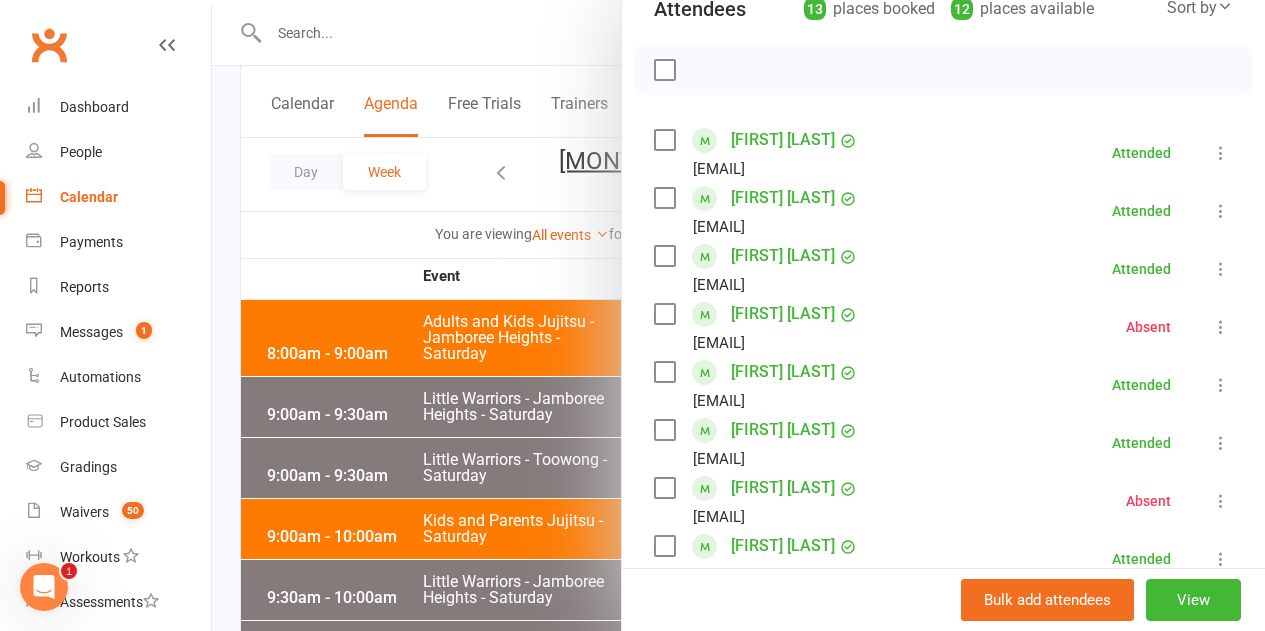 scroll, scrollTop: 0, scrollLeft: 0, axis: both 